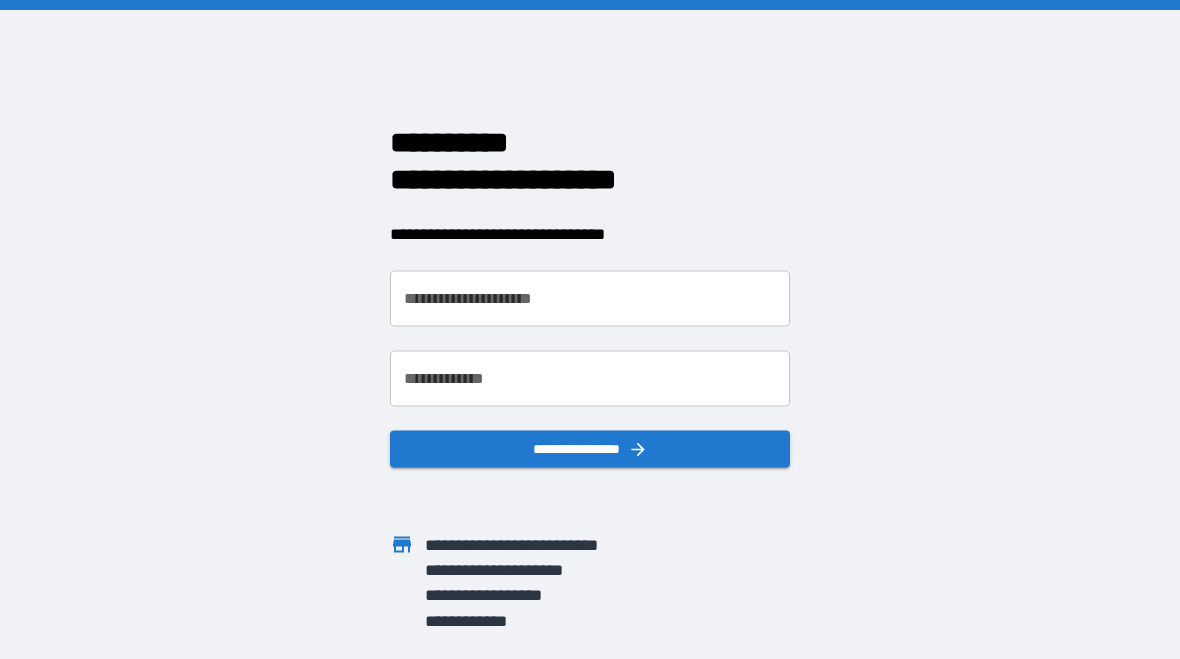 scroll, scrollTop: 0, scrollLeft: 0, axis: both 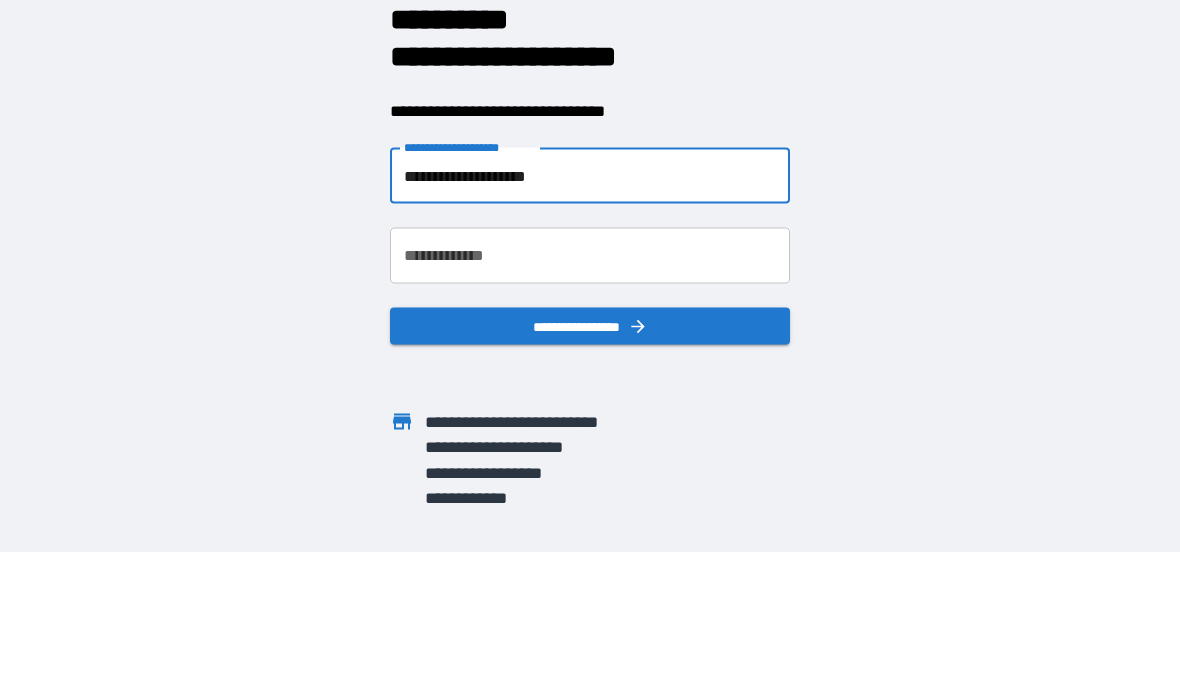 type on "**********" 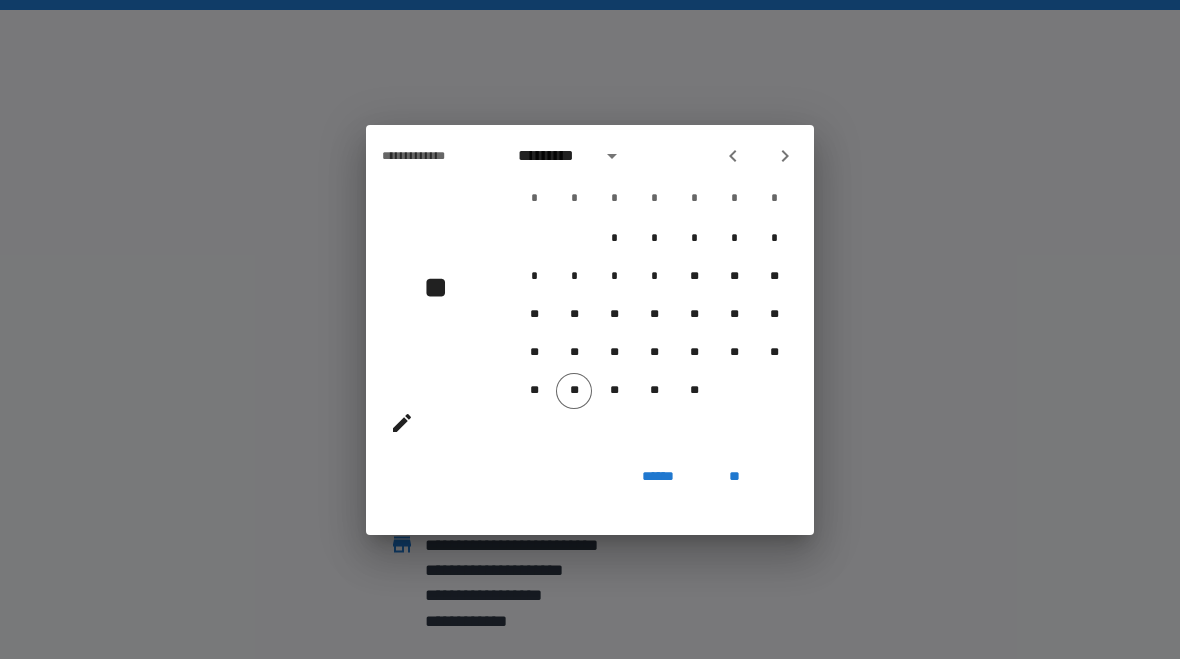 click 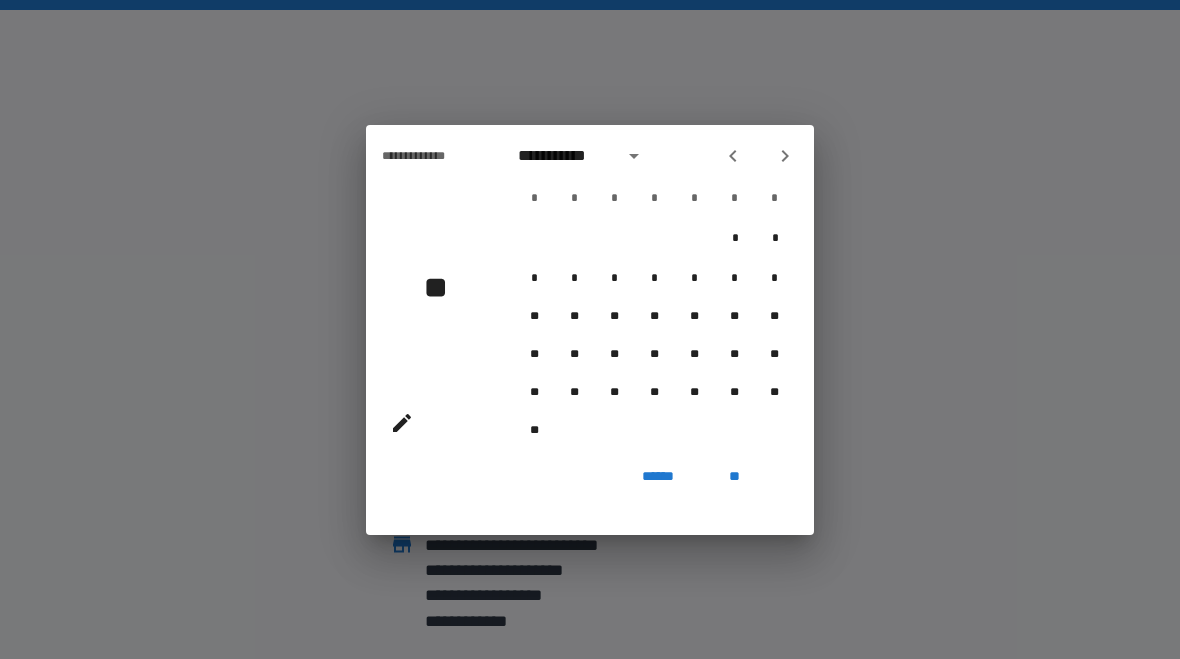click 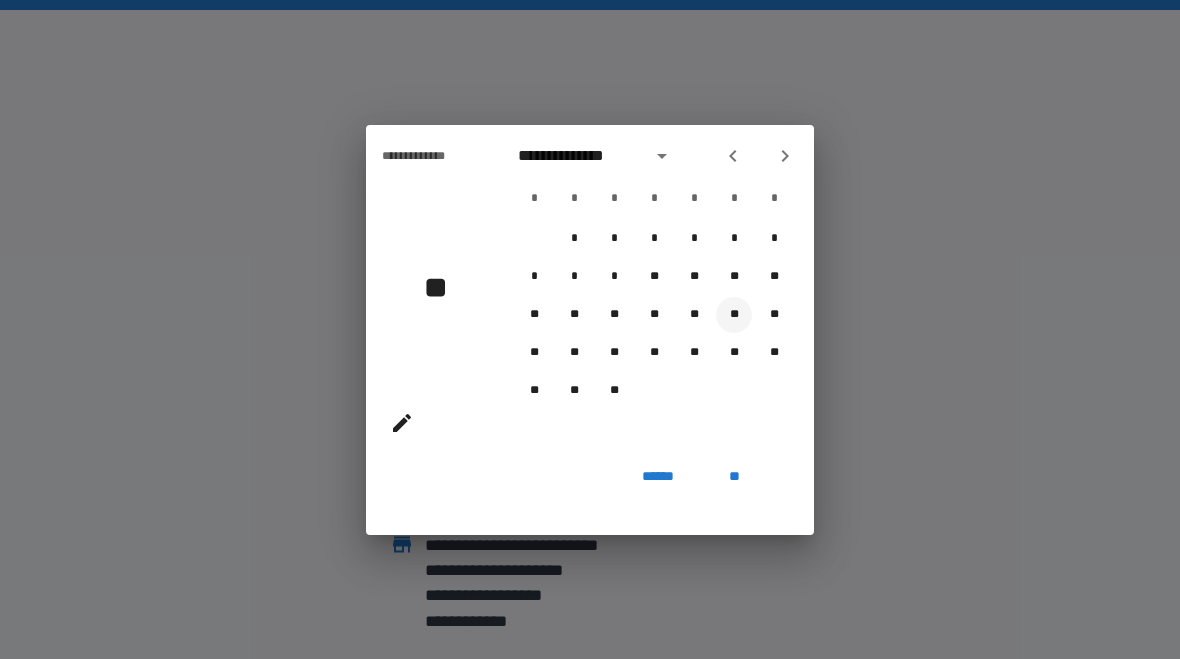 click on "**" at bounding box center (734, 315) 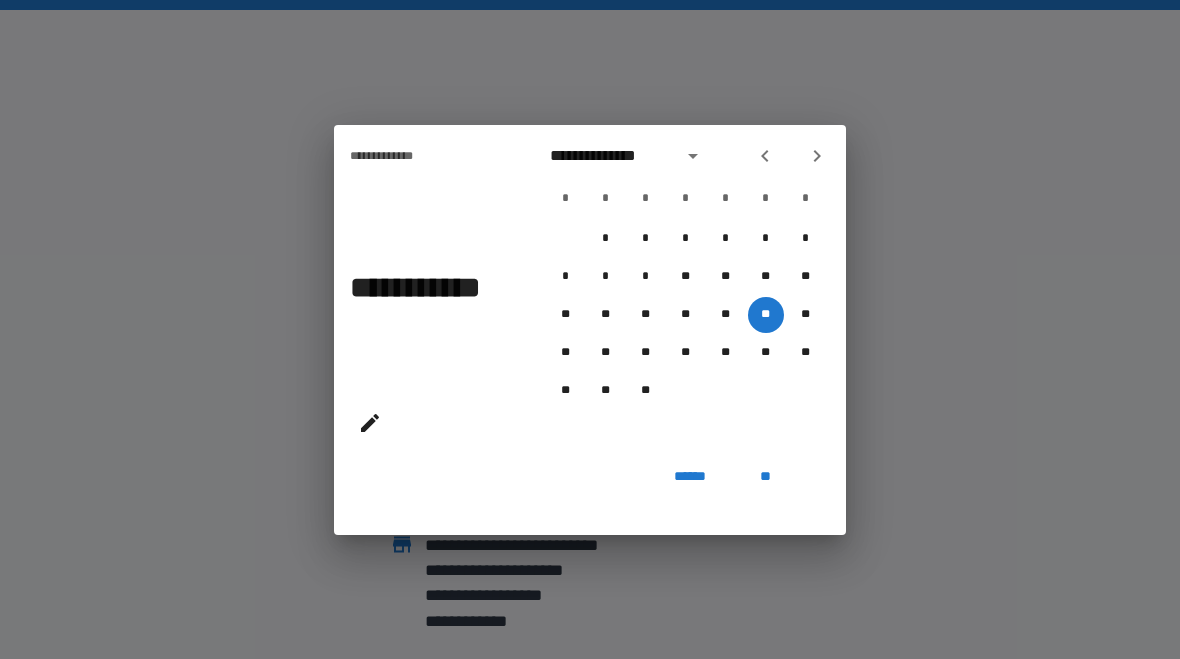 click on "**" at bounding box center (766, 477) 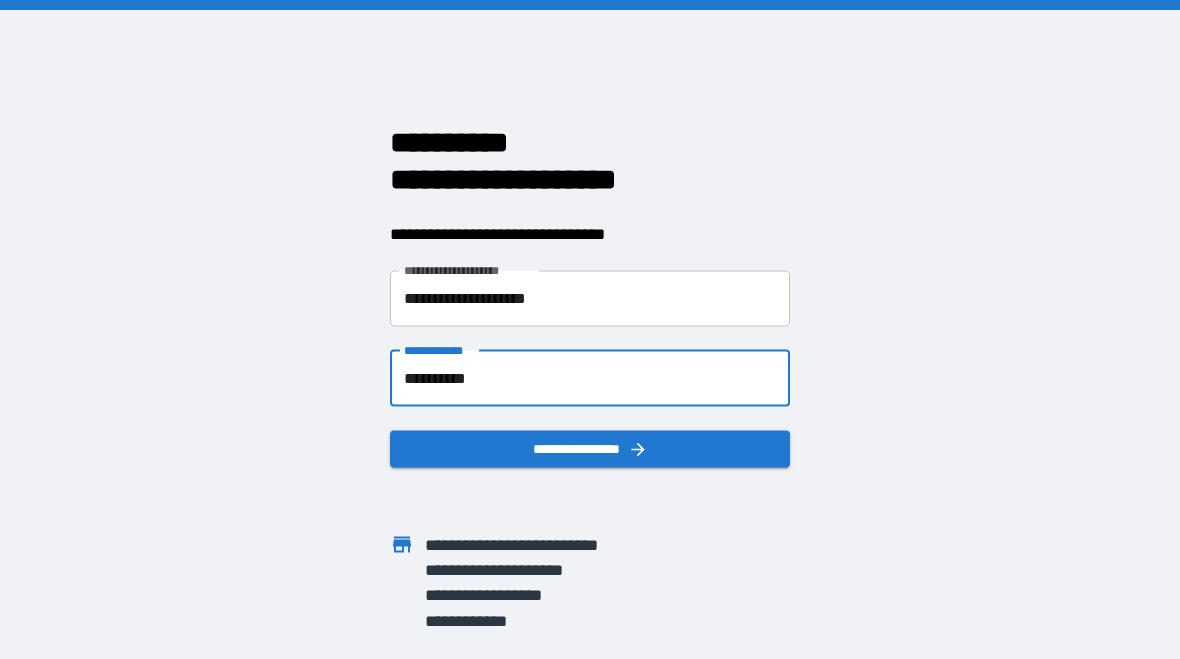 click on "**********" at bounding box center [590, 378] 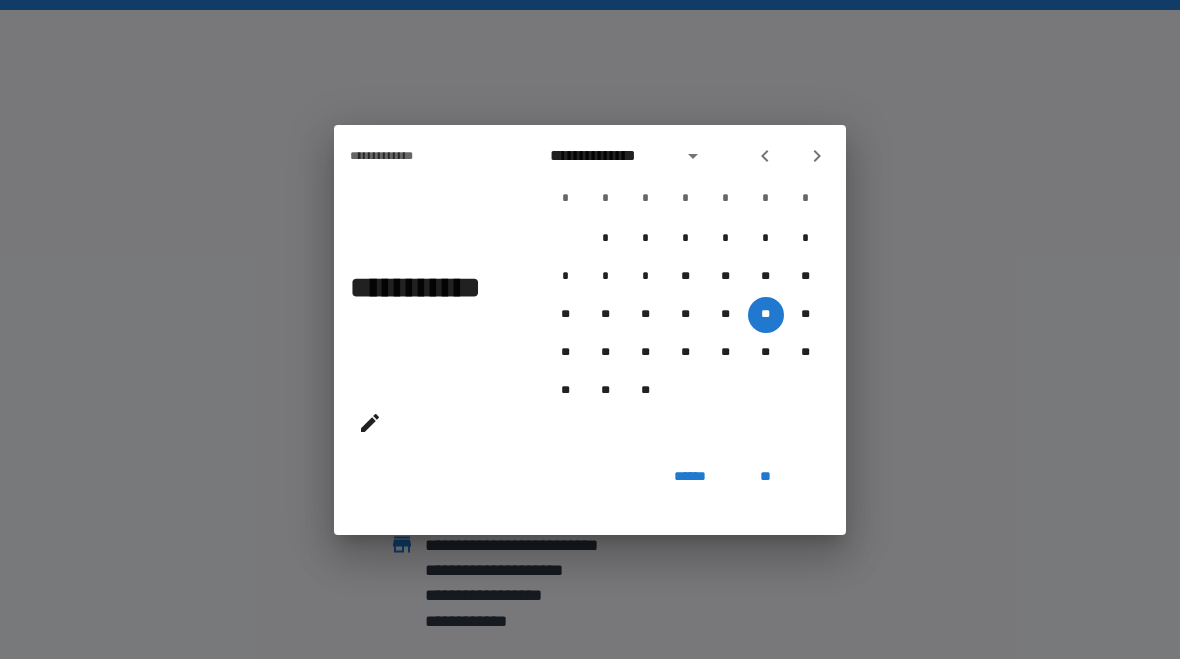 click on "******" at bounding box center [689, 477] 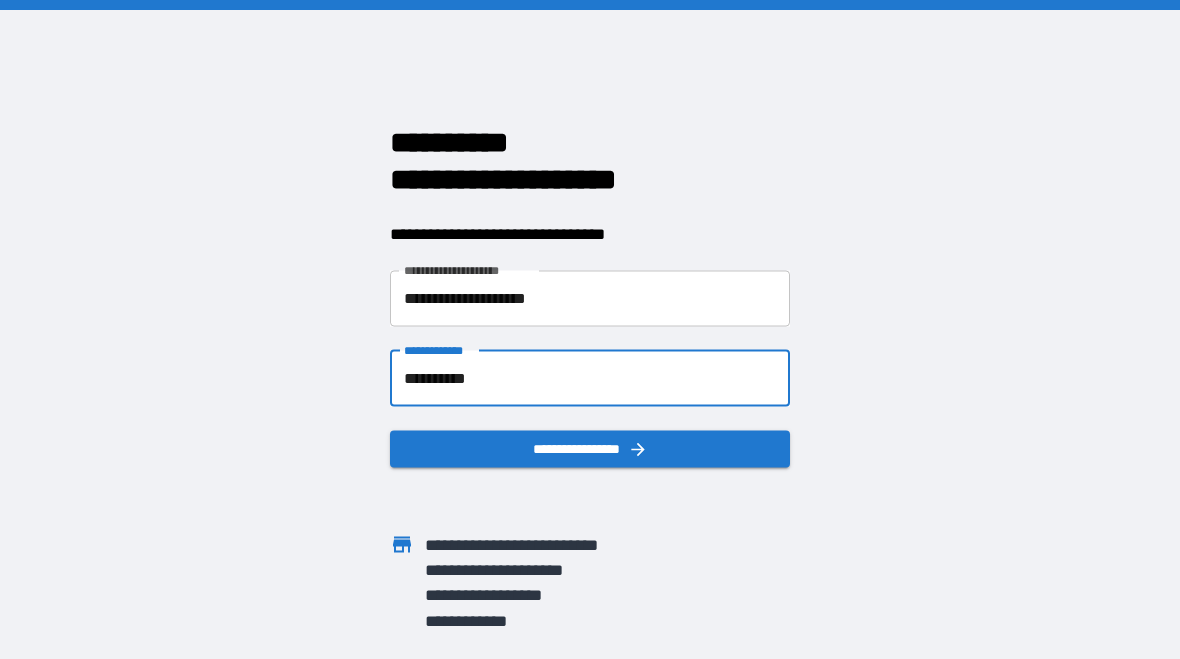 click on "**********" at bounding box center [590, 378] 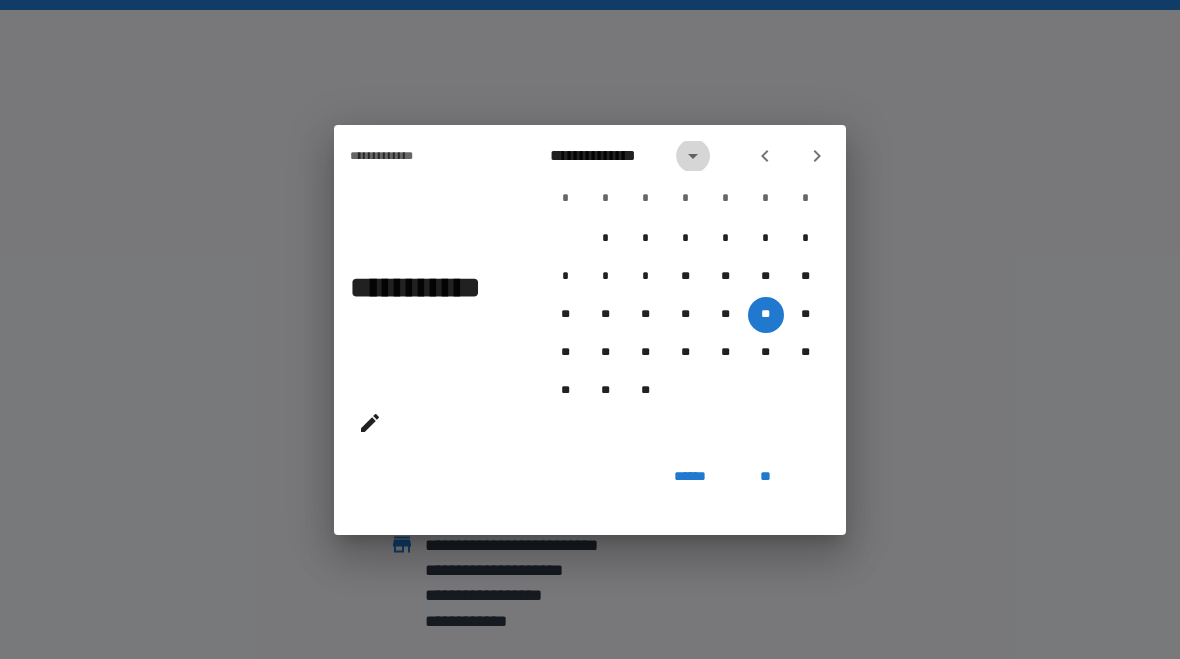 click 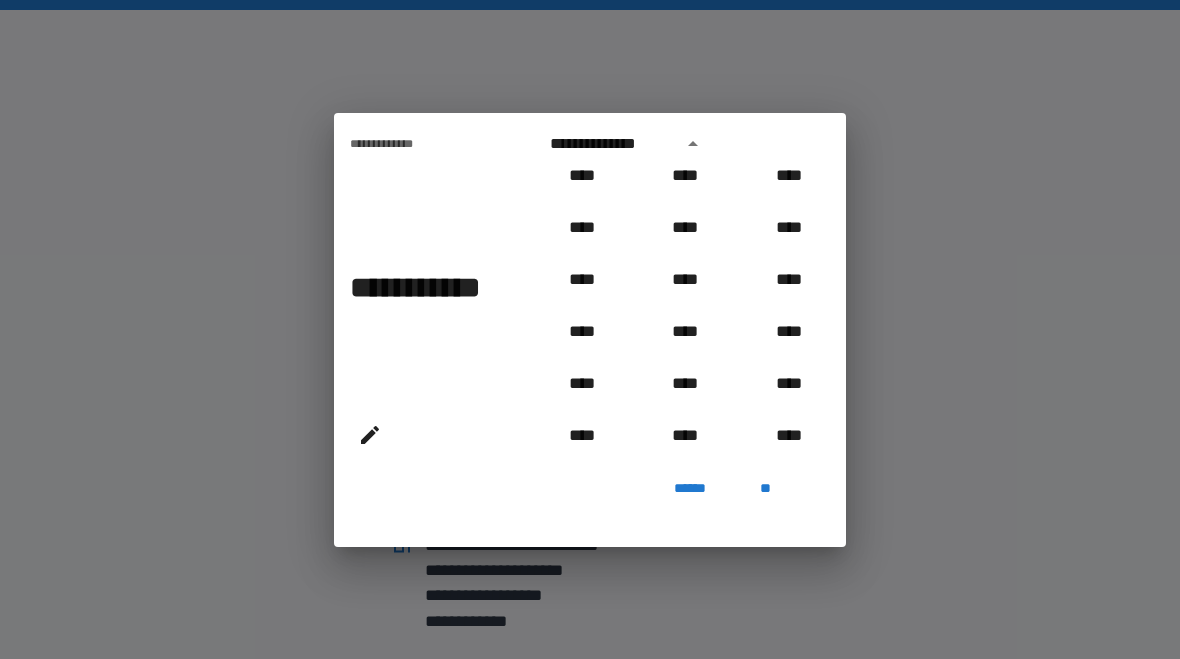 scroll, scrollTop: 852, scrollLeft: 0, axis: vertical 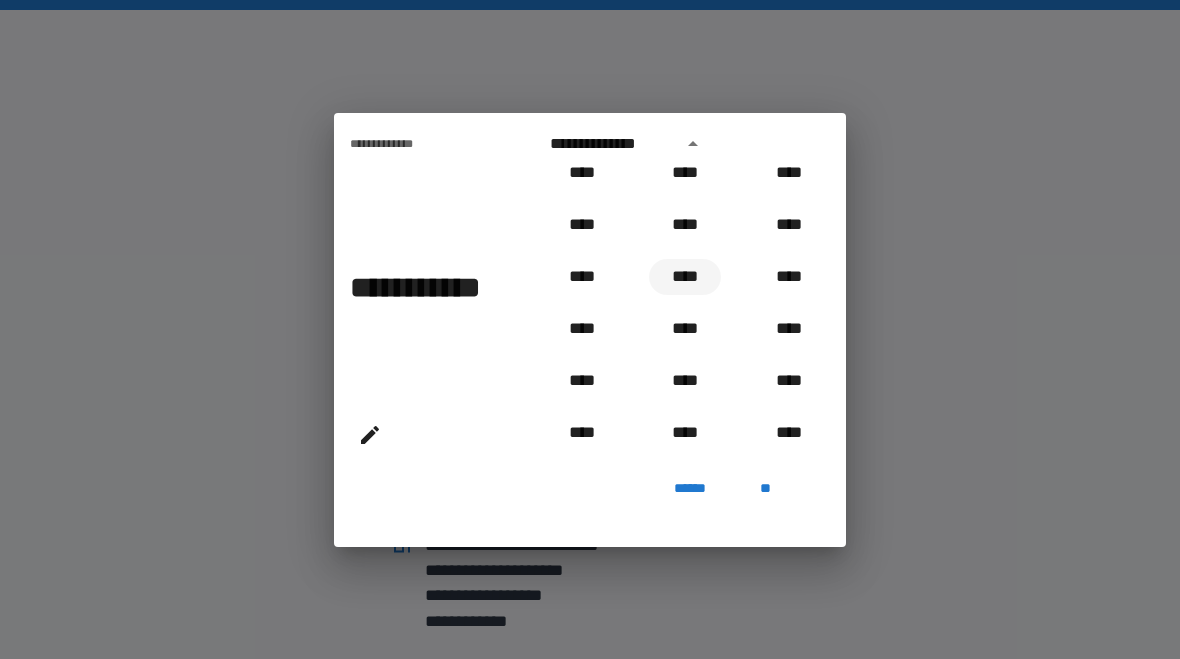 click on "****" at bounding box center (685, 277) 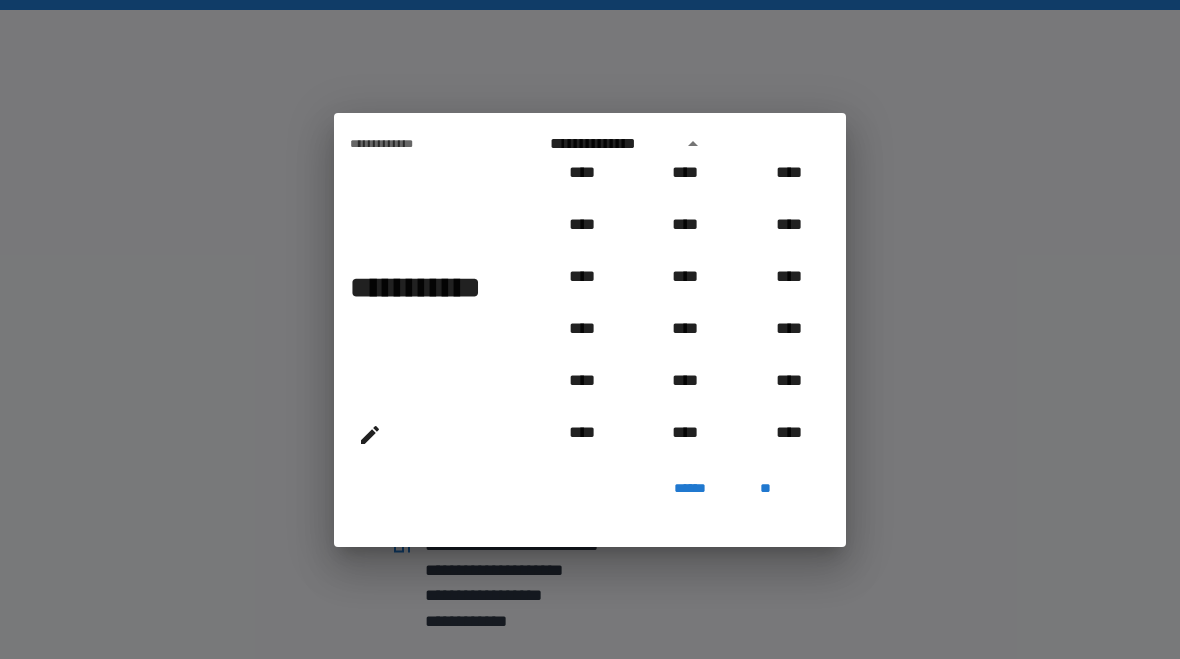 type on "**********" 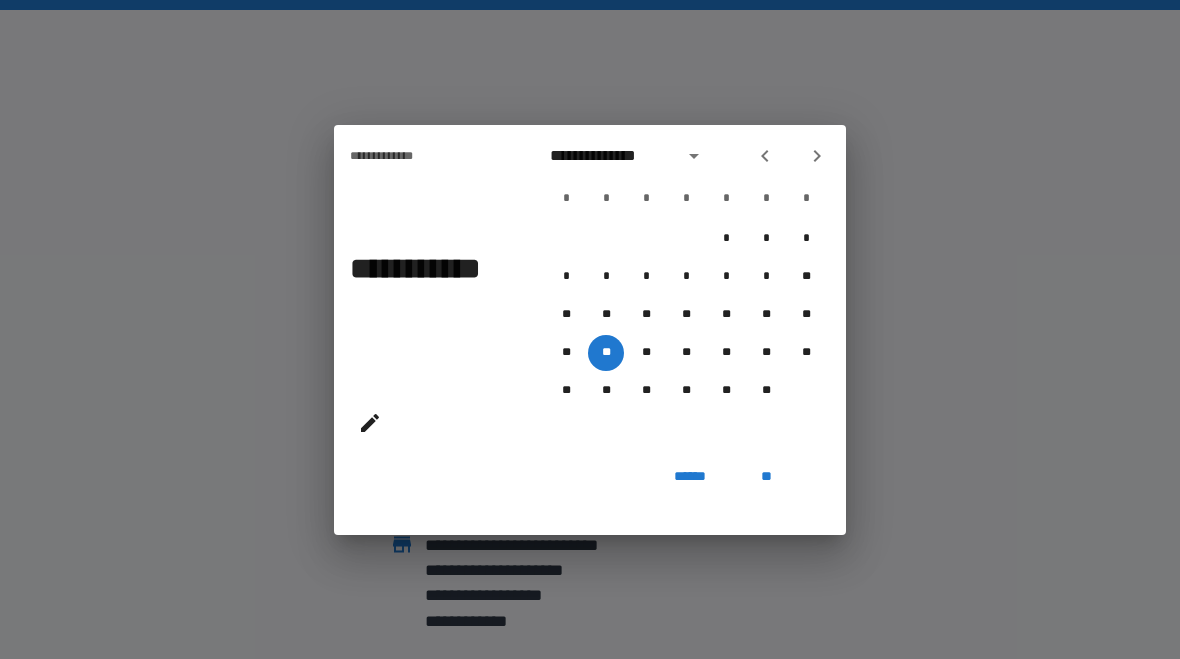 click on "**" at bounding box center (766, 477) 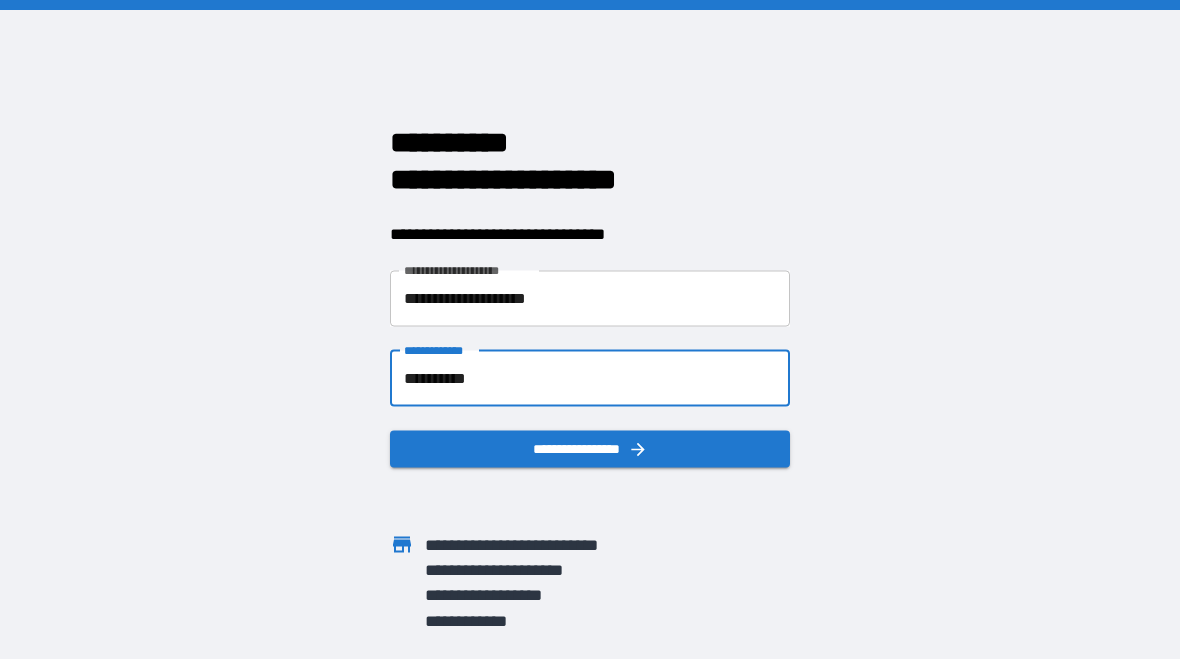 click on "**********" at bounding box center [590, 448] 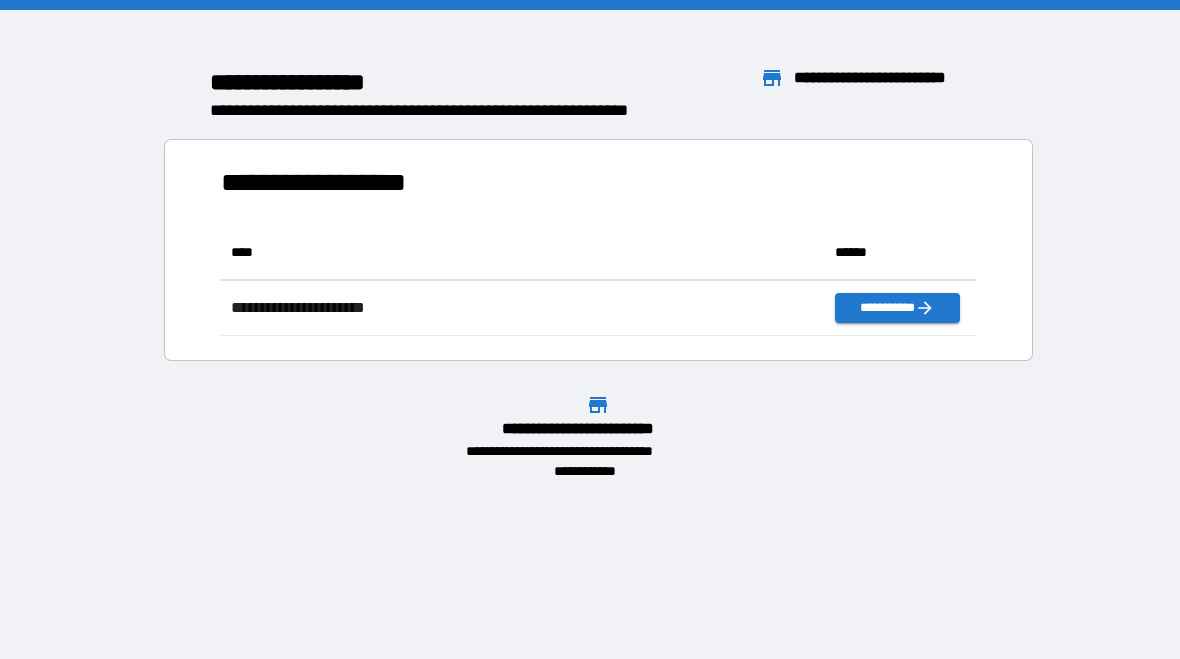 scroll, scrollTop: 1, scrollLeft: 1, axis: both 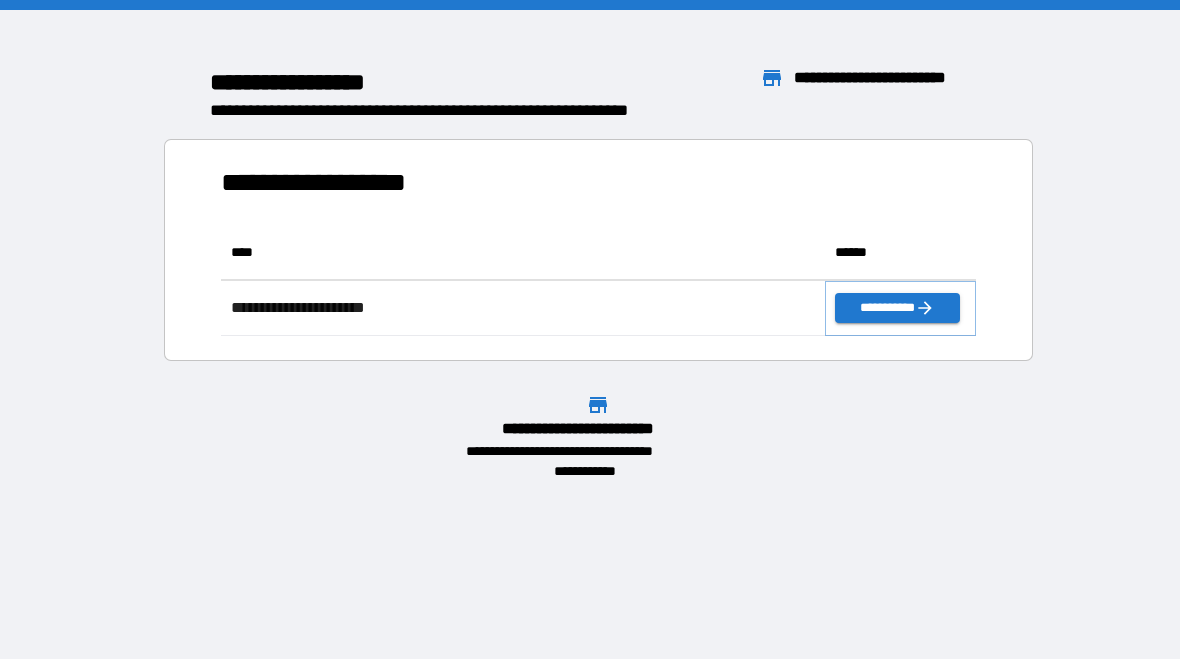 click on "**********" at bounding box center (897, 308) 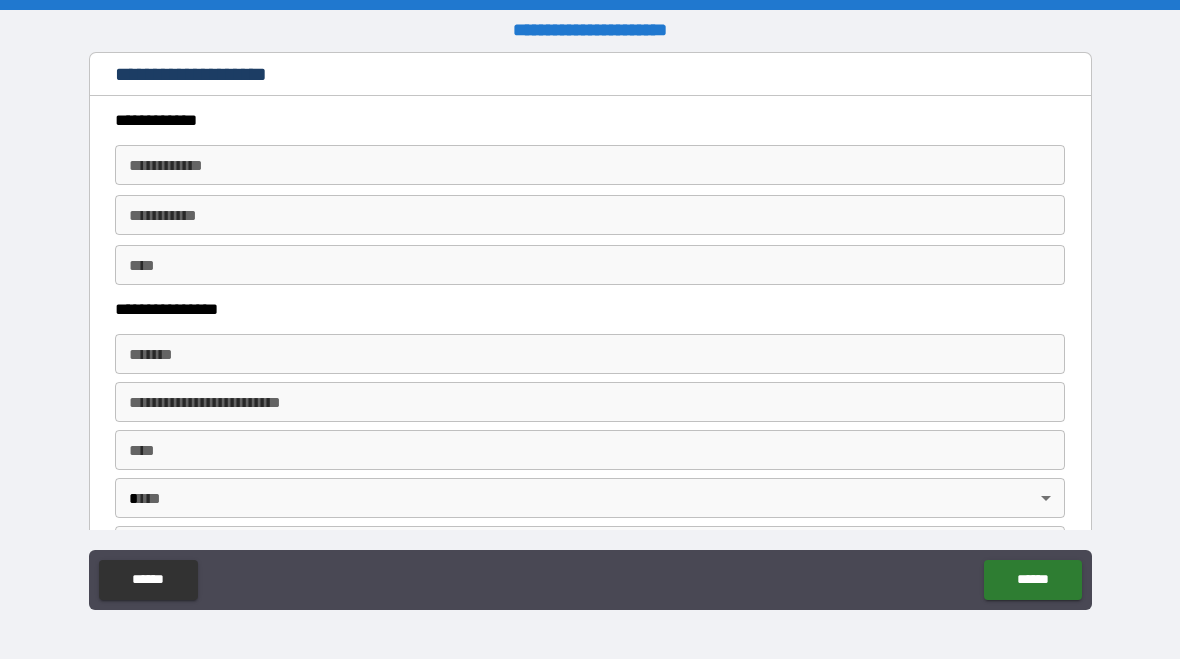 type on "*" 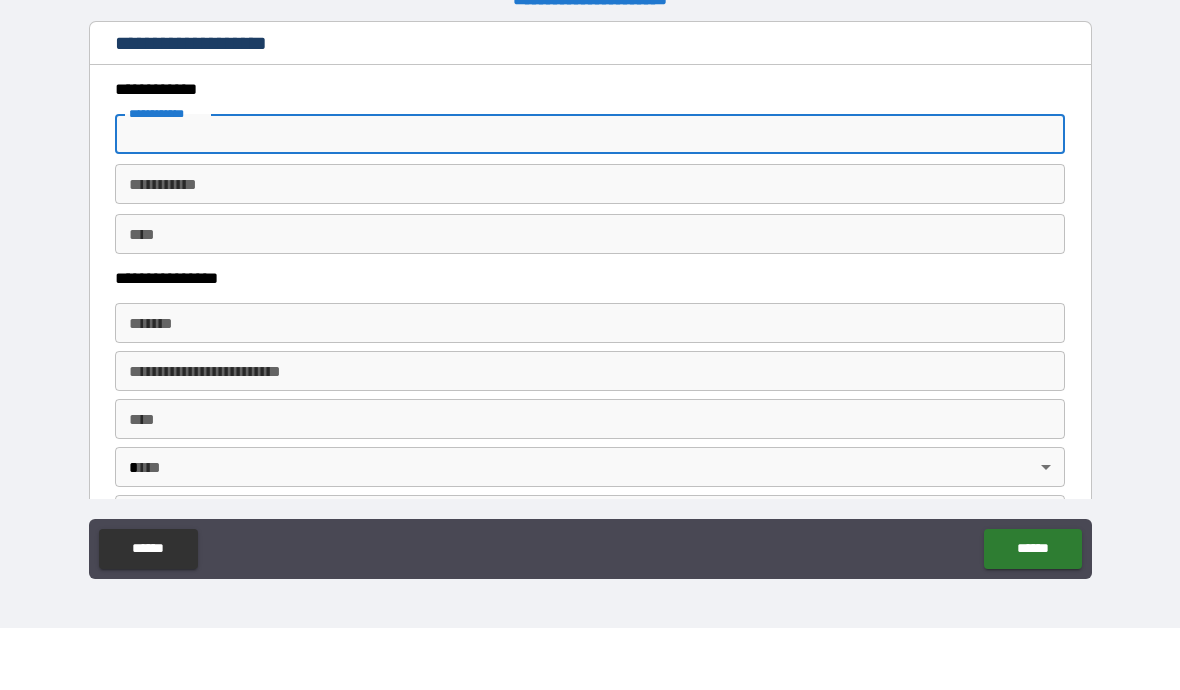 scroll, scrollTop: 0, scrollLeft: 0, axis: both 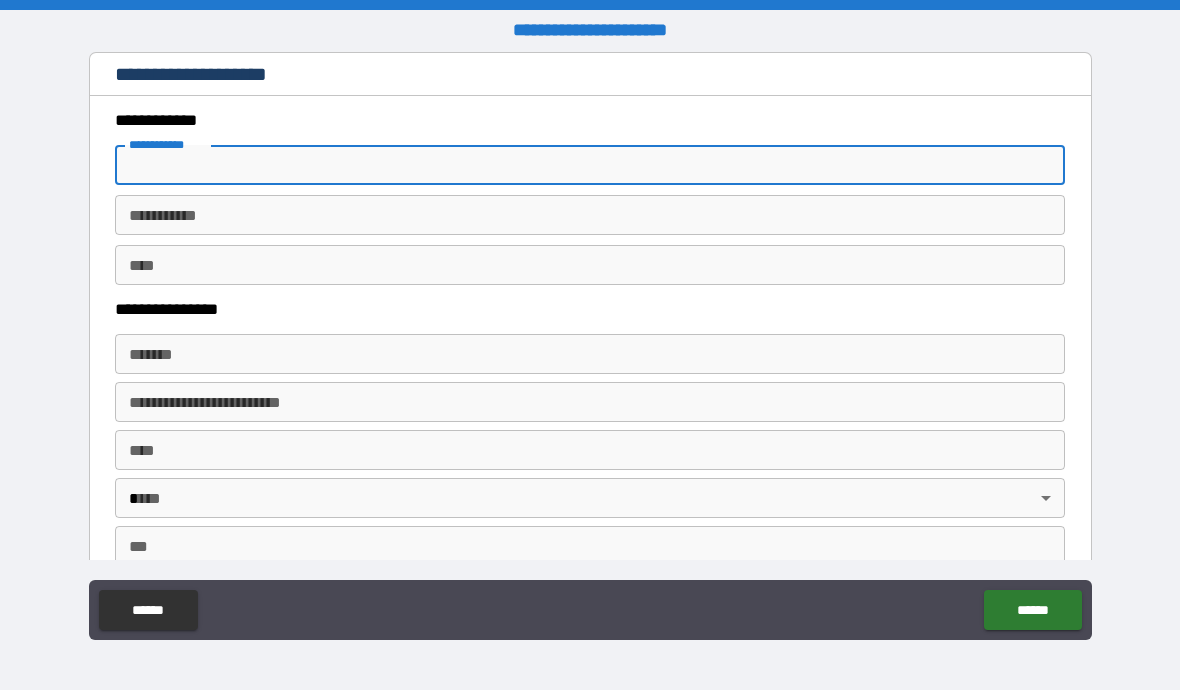 type on "*" 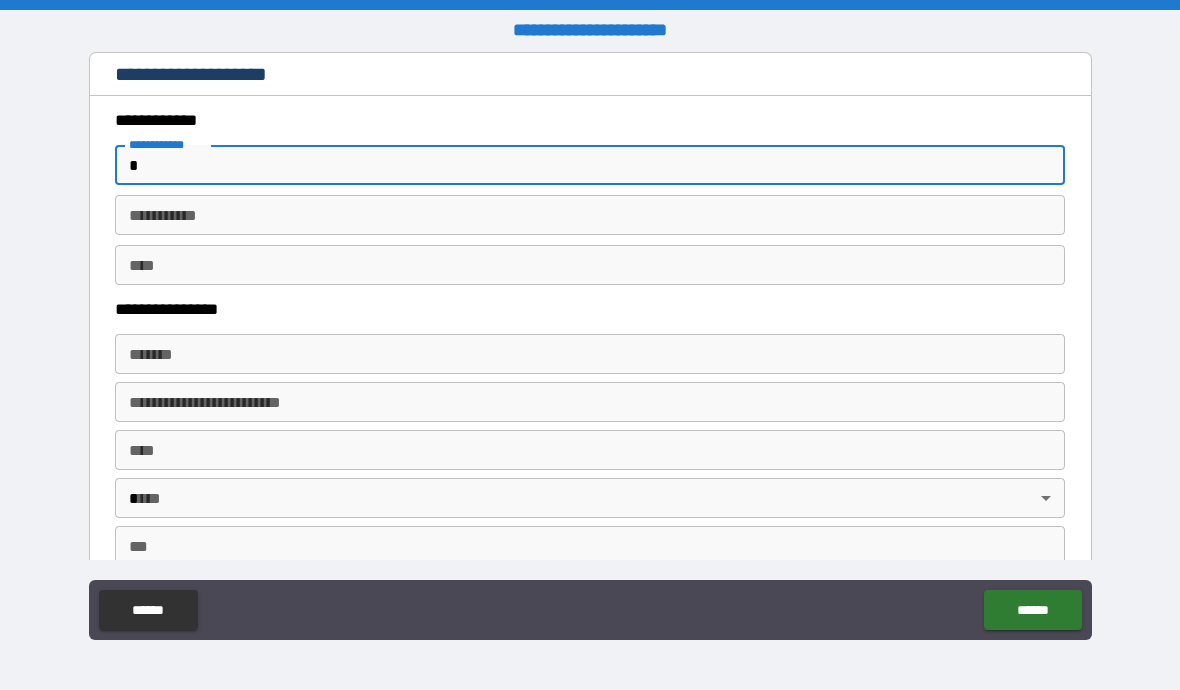 type on "**" 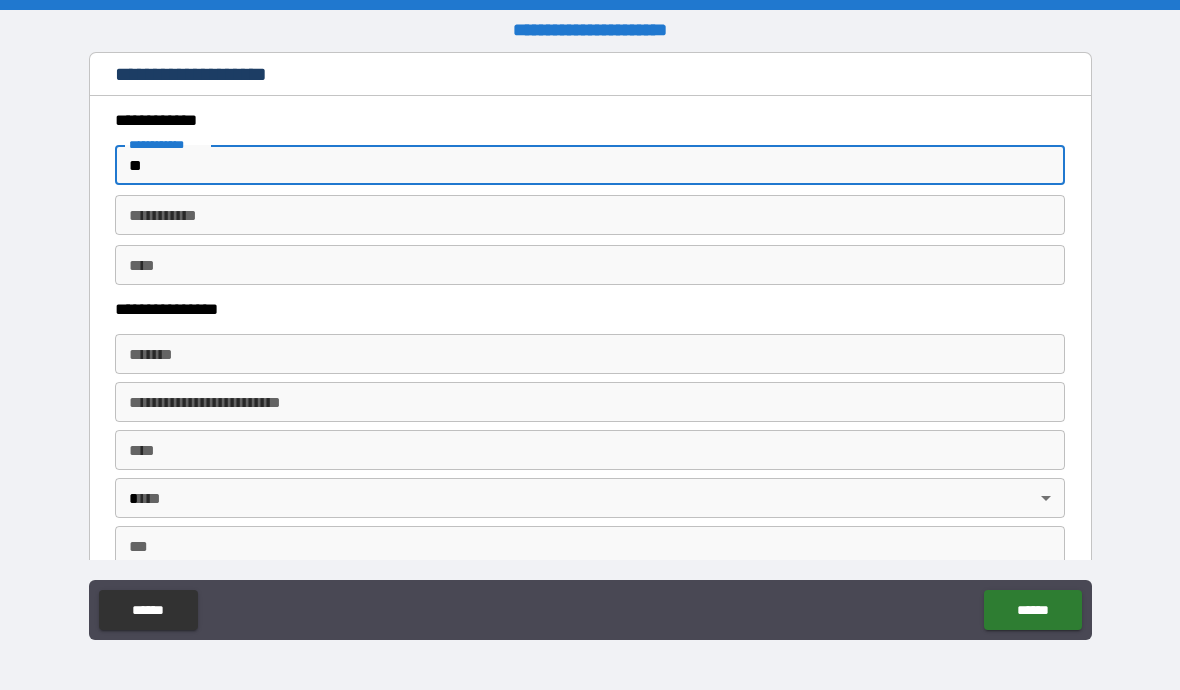 type on "*" 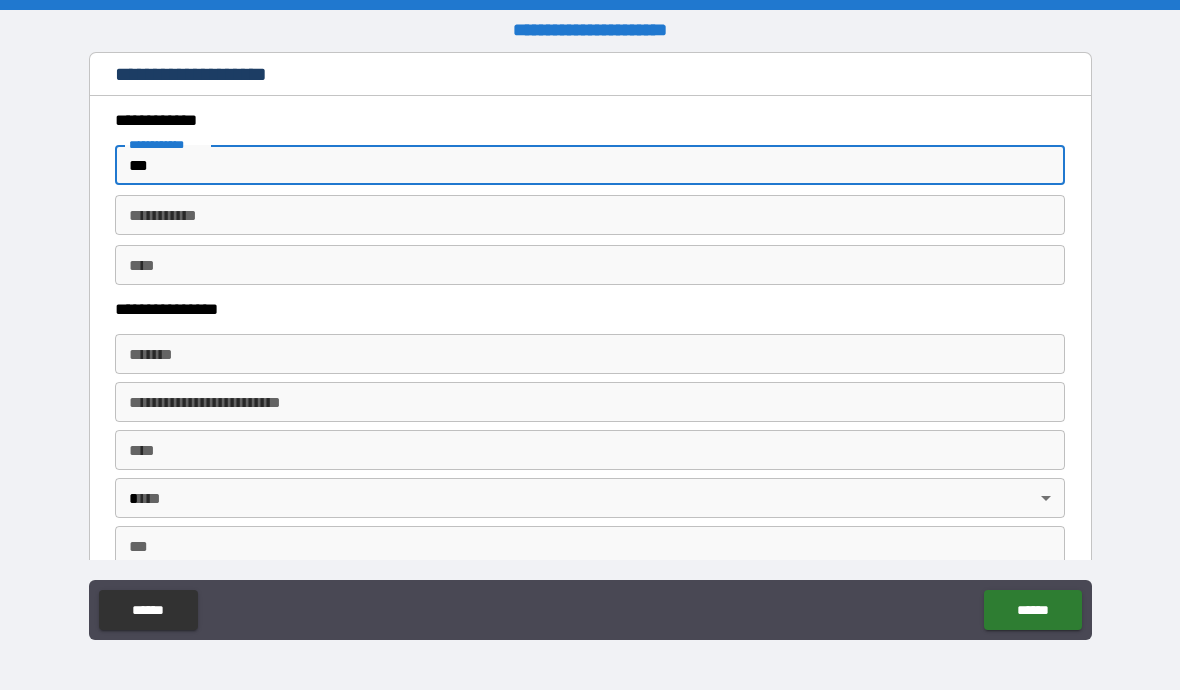 type on "*" 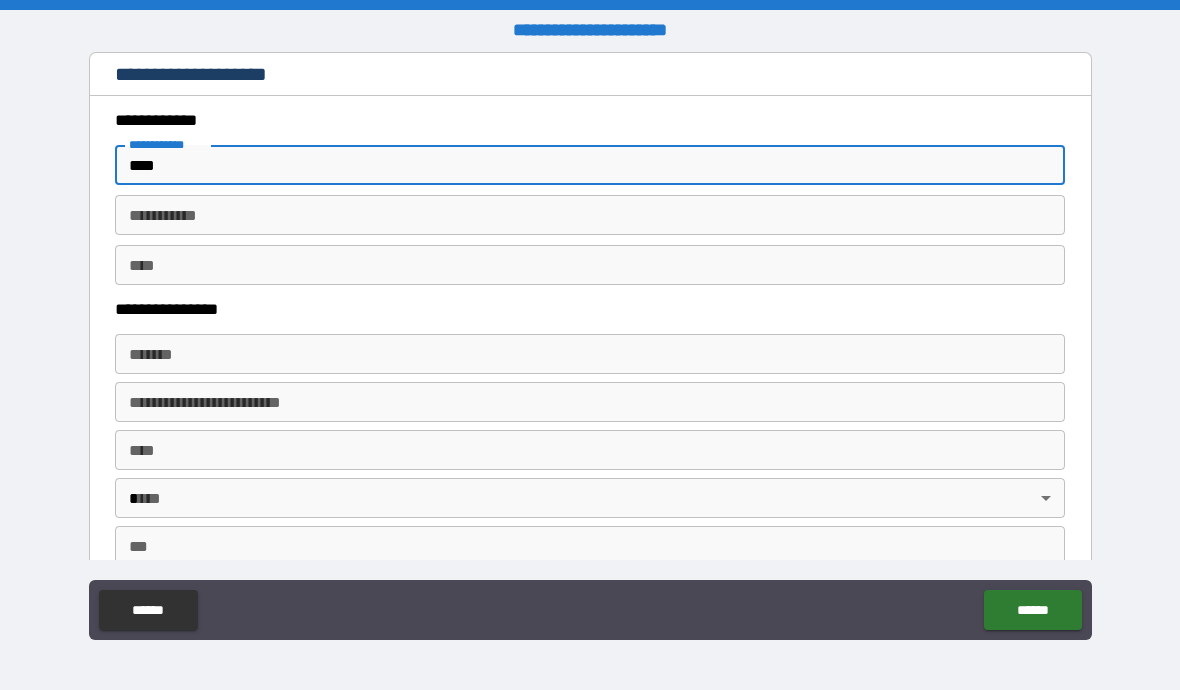 type on "*" 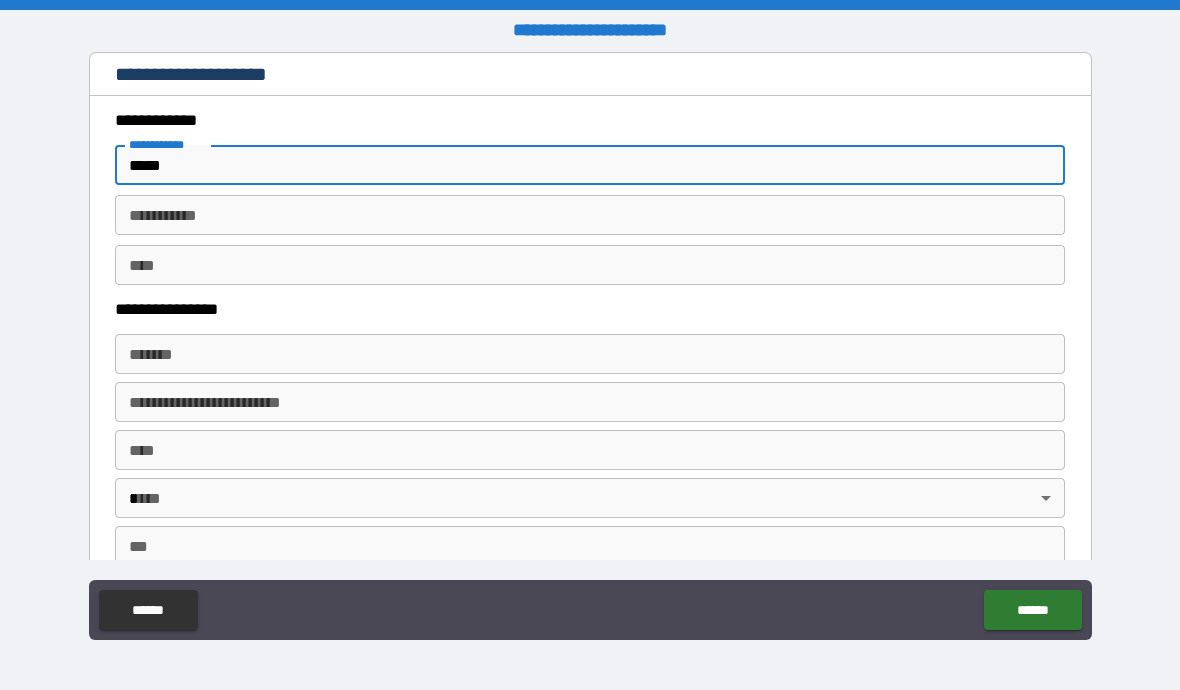 type on "*" 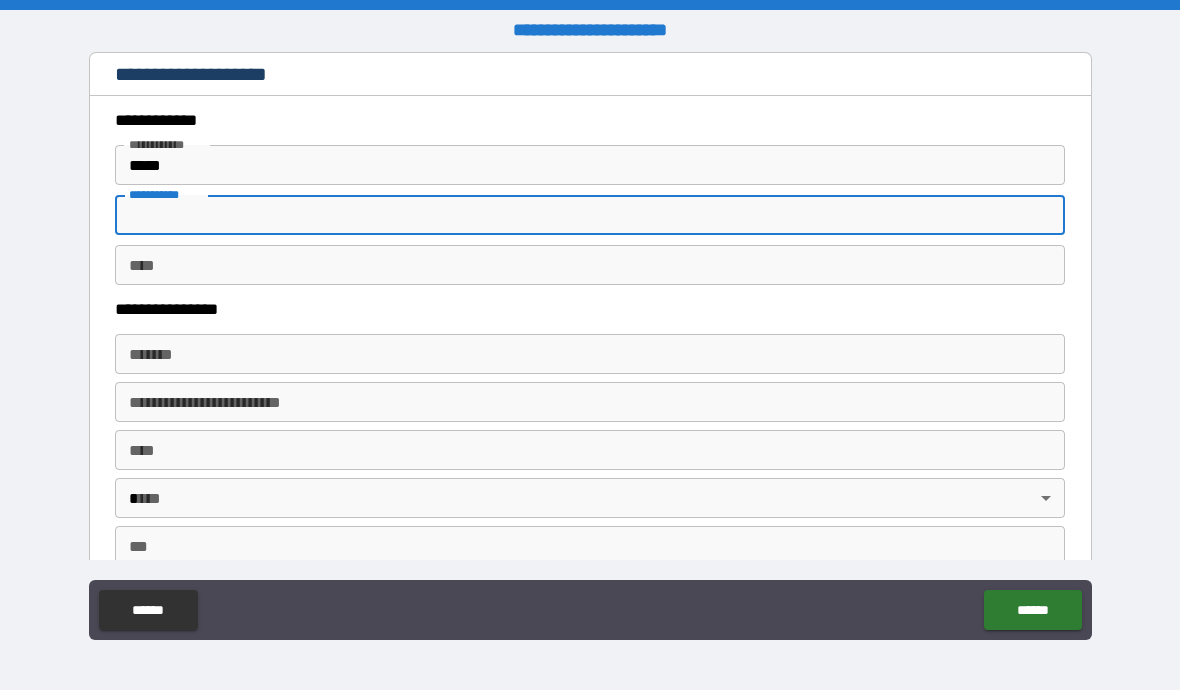 type on "*" 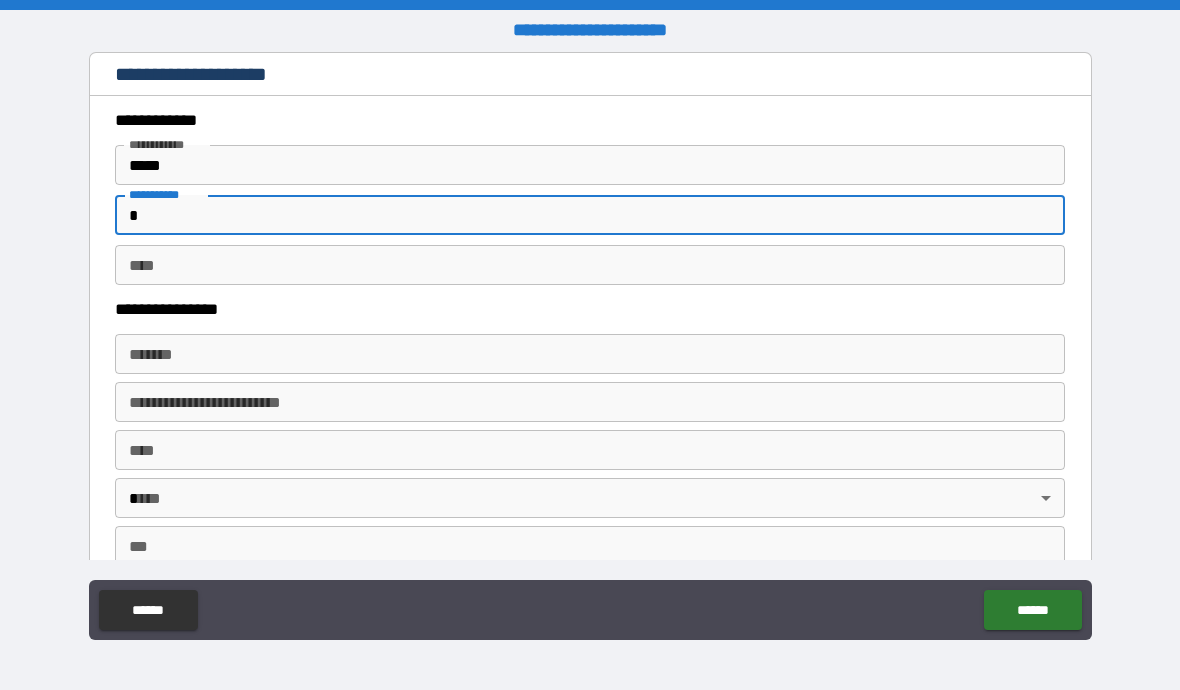 type on "*" 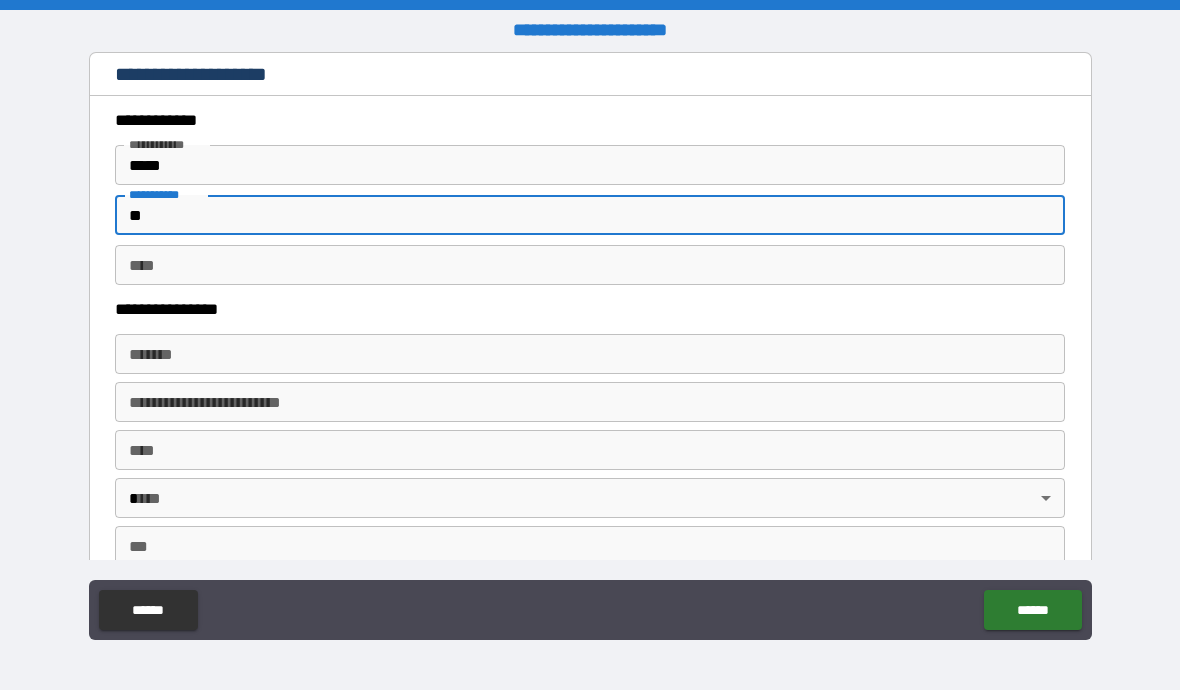 type on "*" 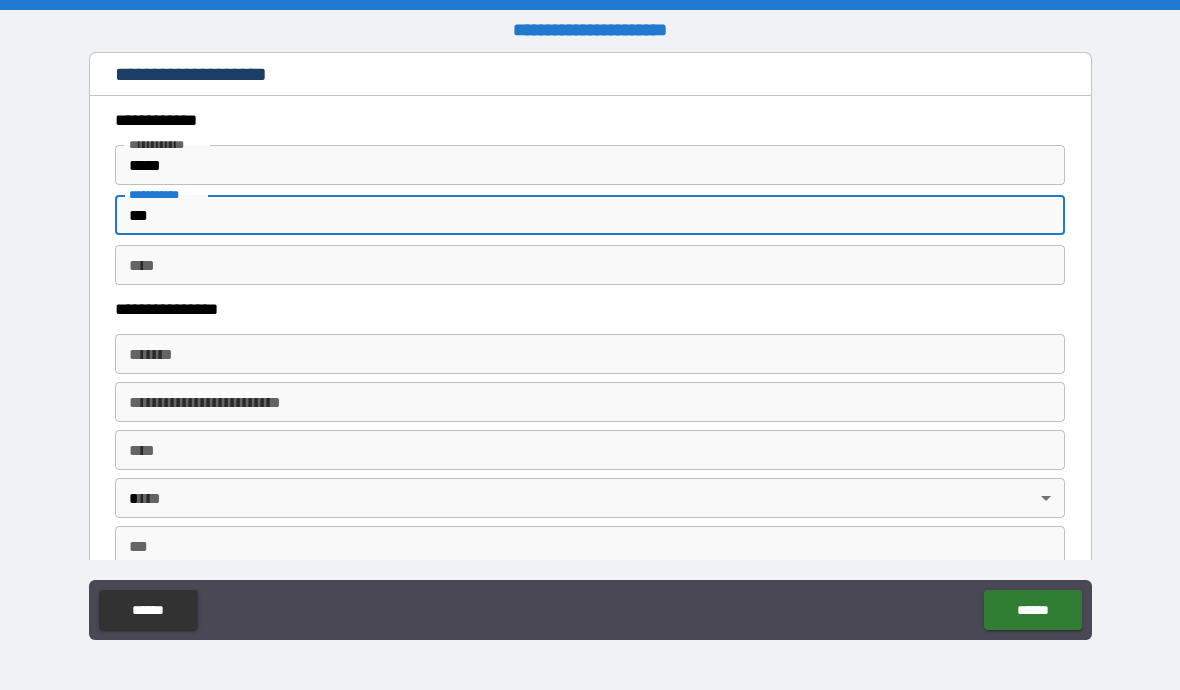 type on "*" 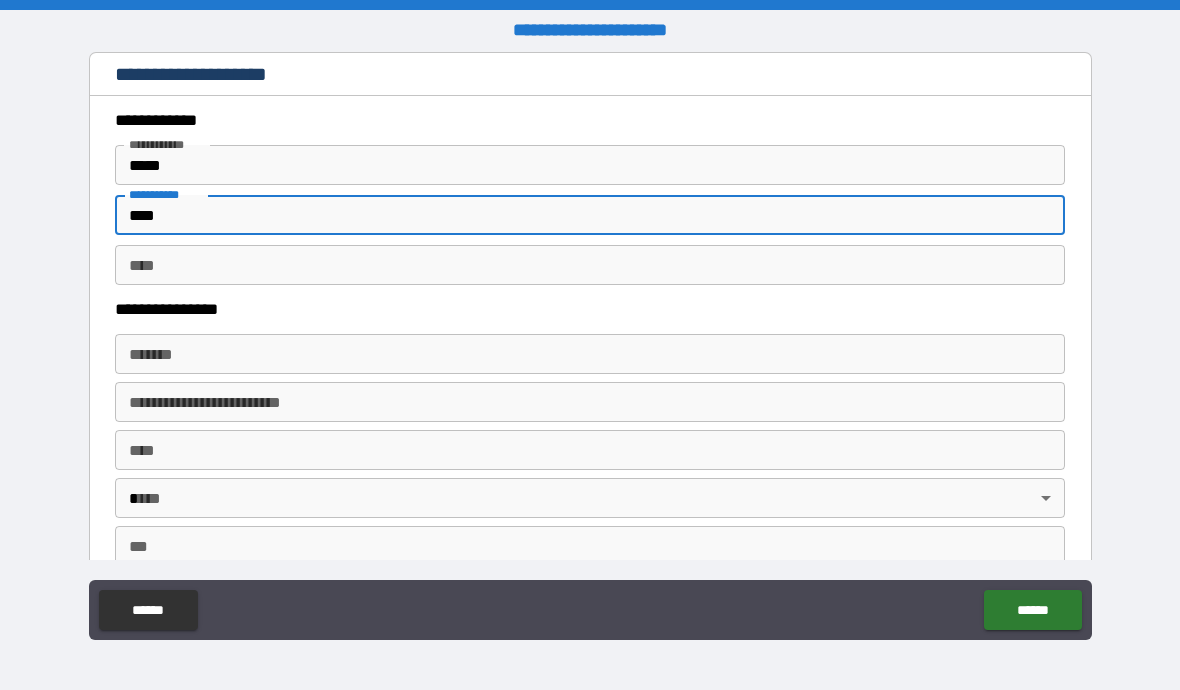 type on "*" 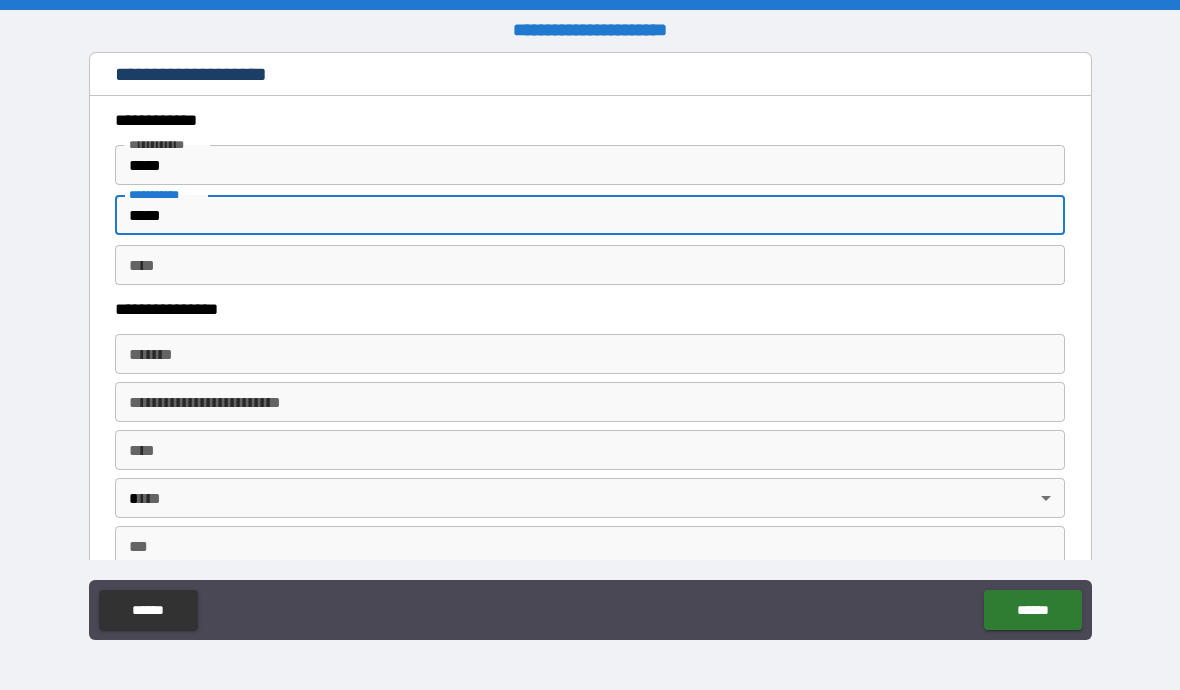 type on "*" 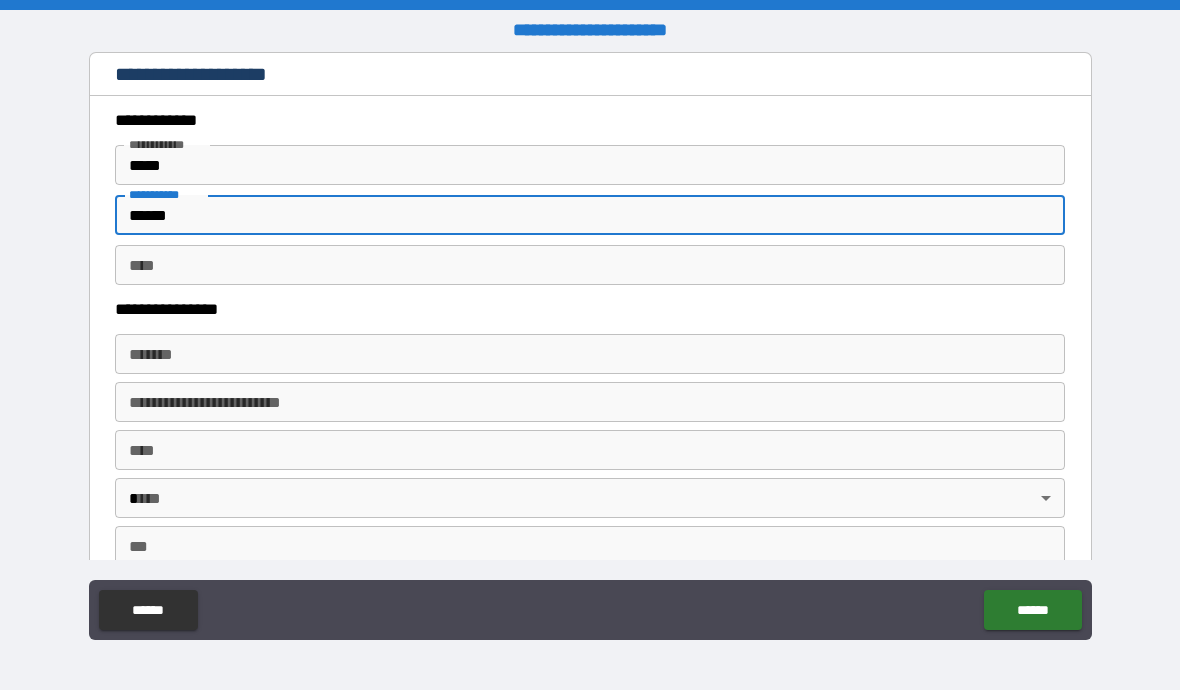 type on "*" 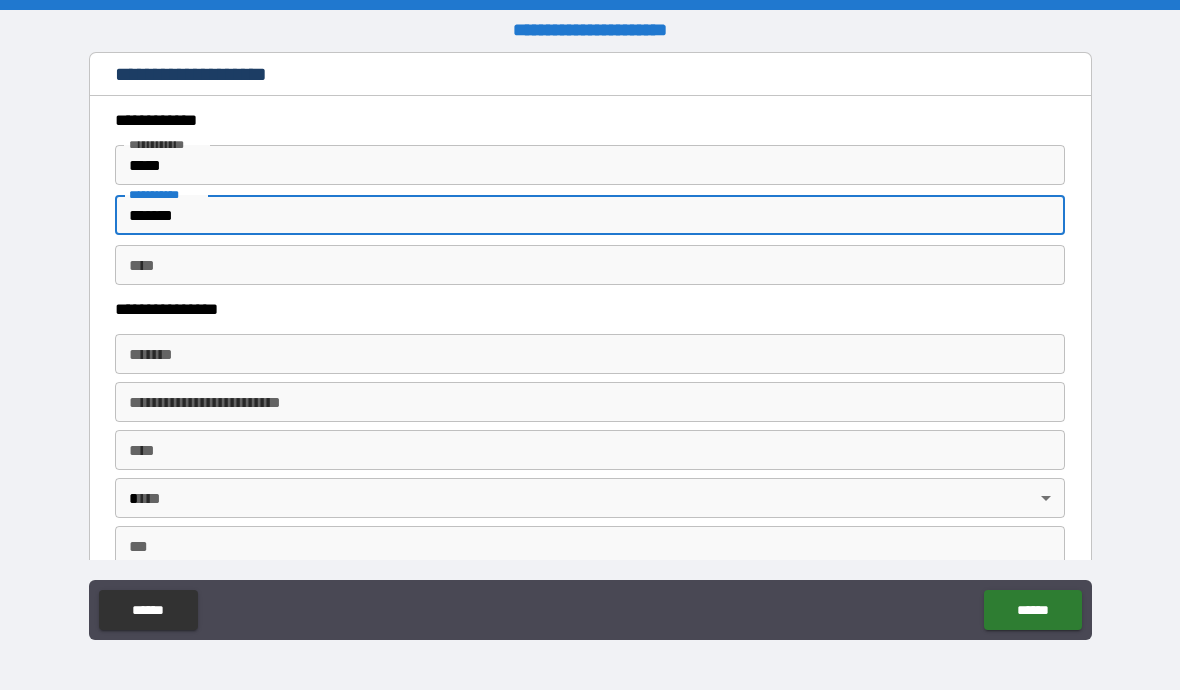 type on "*" 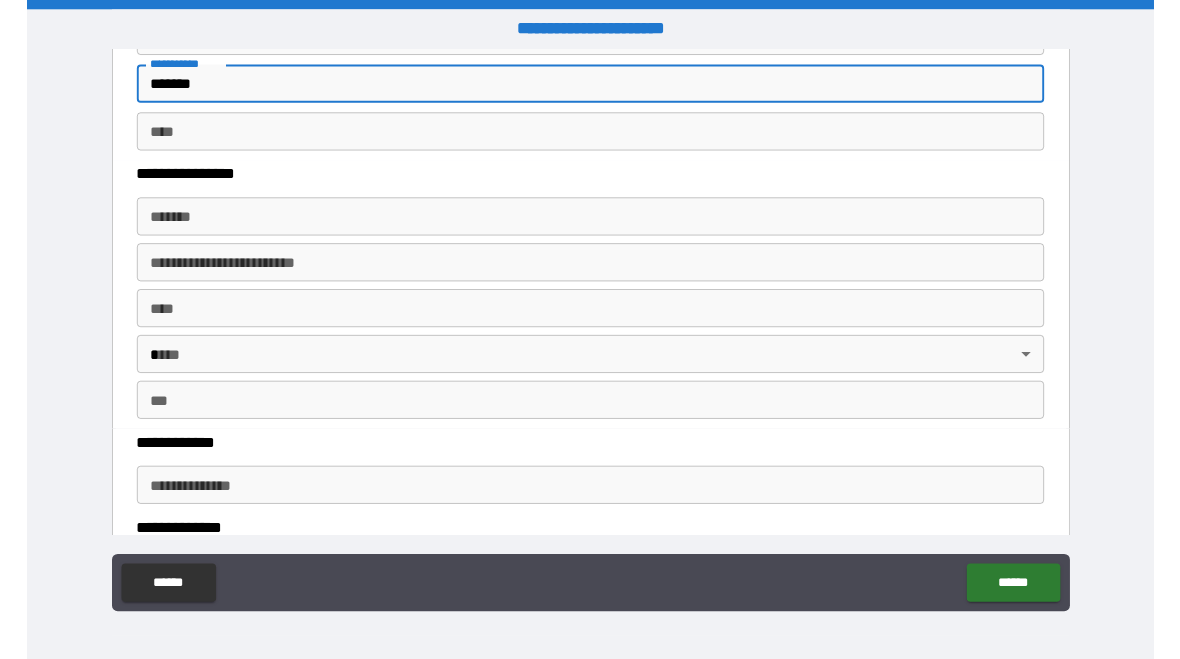 scroll, scrollTop: 133, scrollLeft: 0, axis: vertical 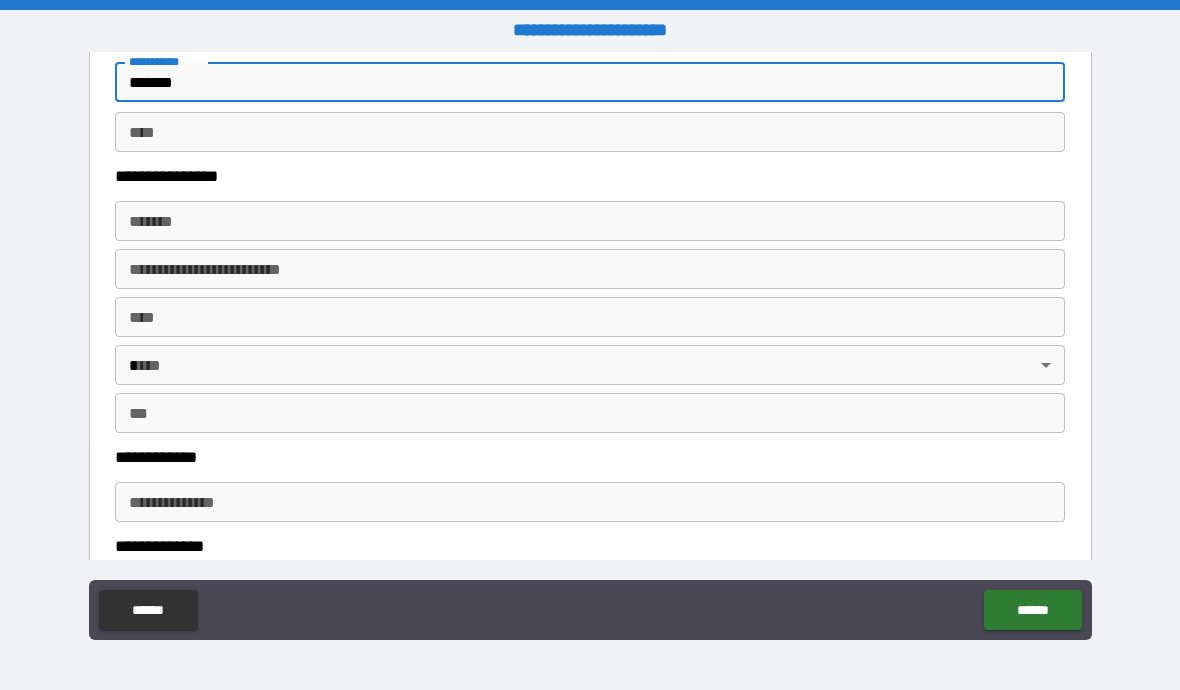 type on "*******" 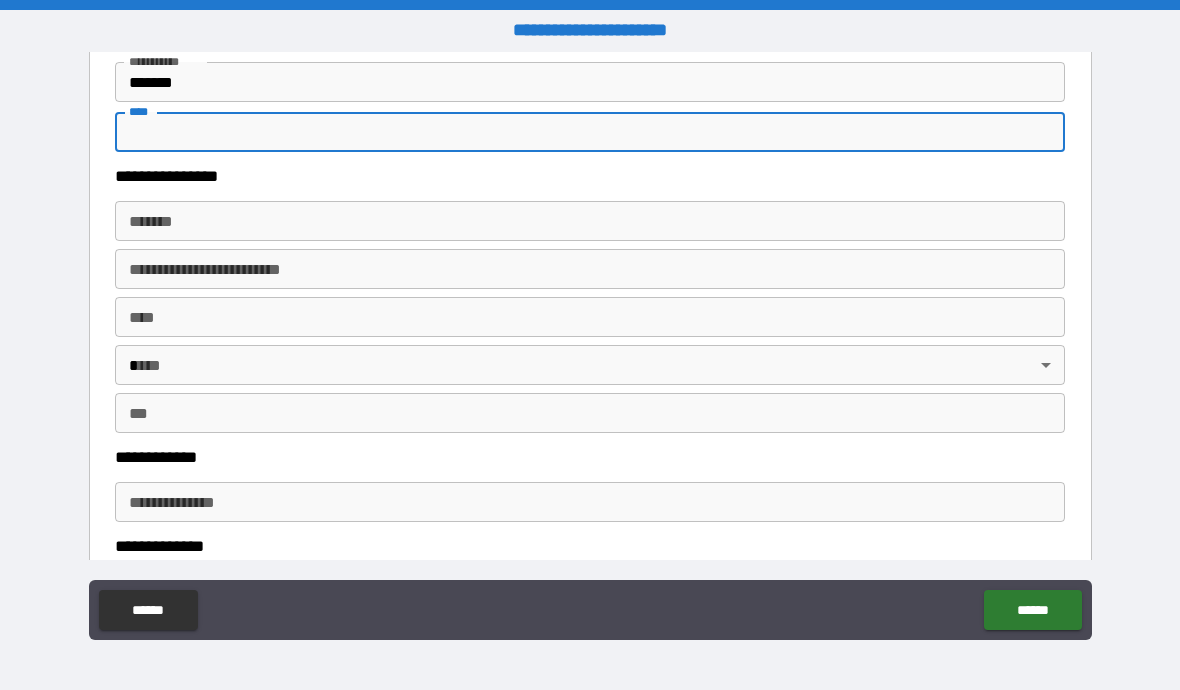 type on "*" 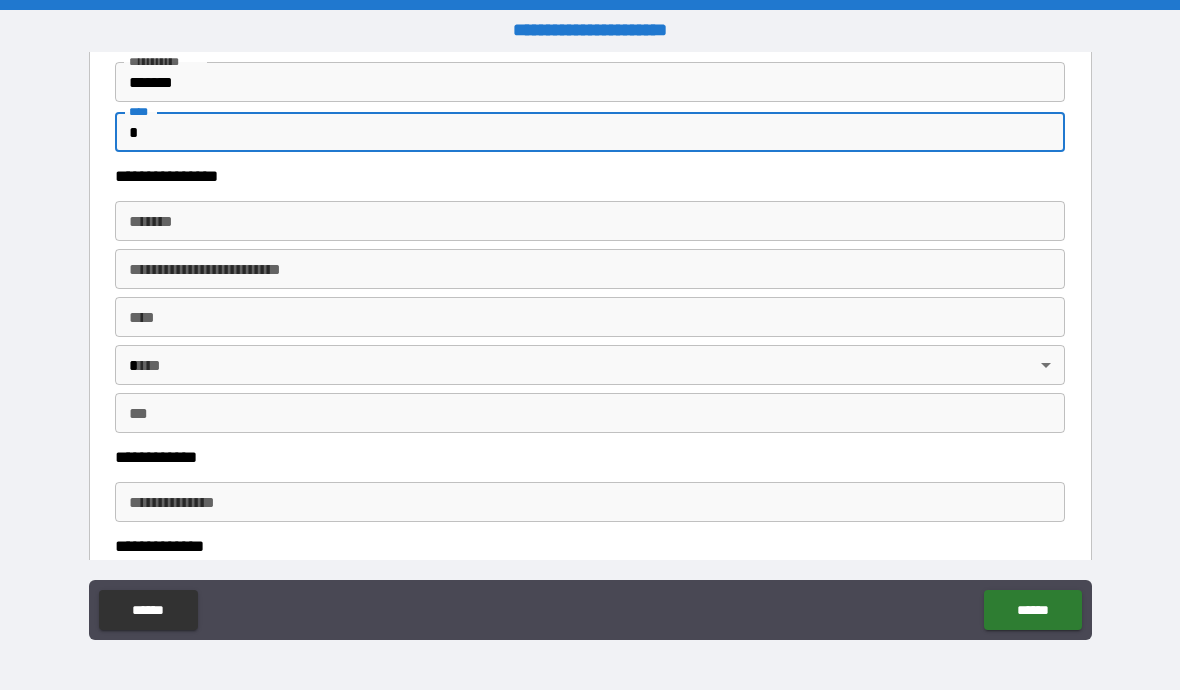 type on "*" 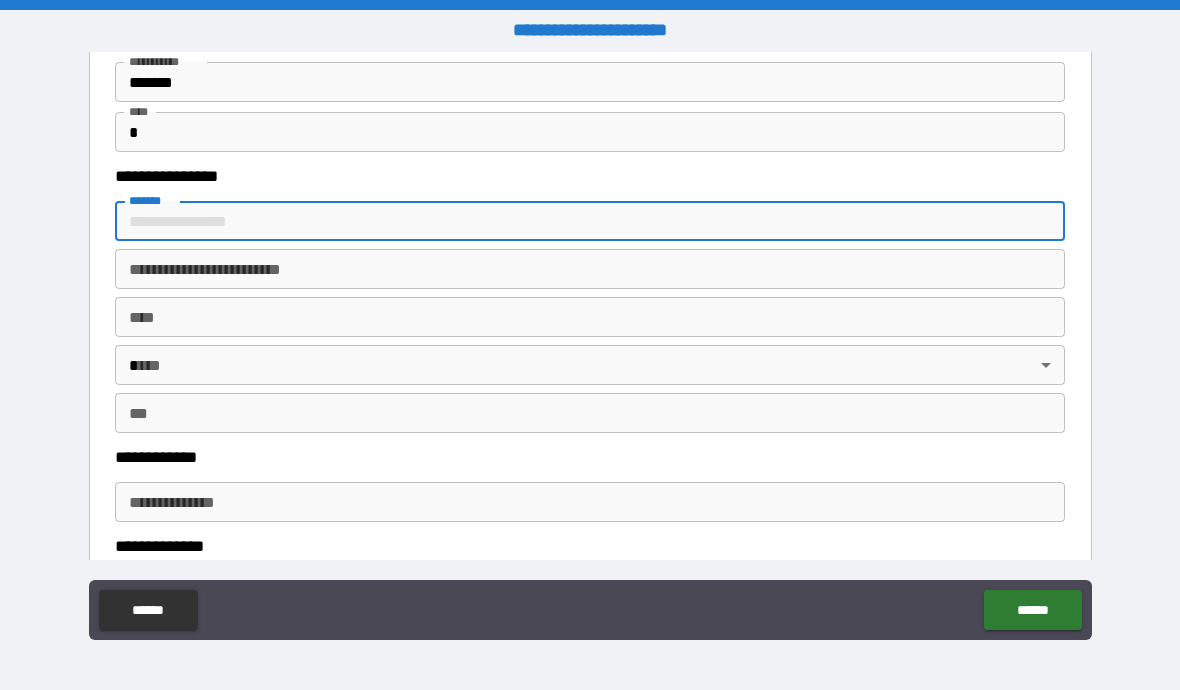 type on "*" 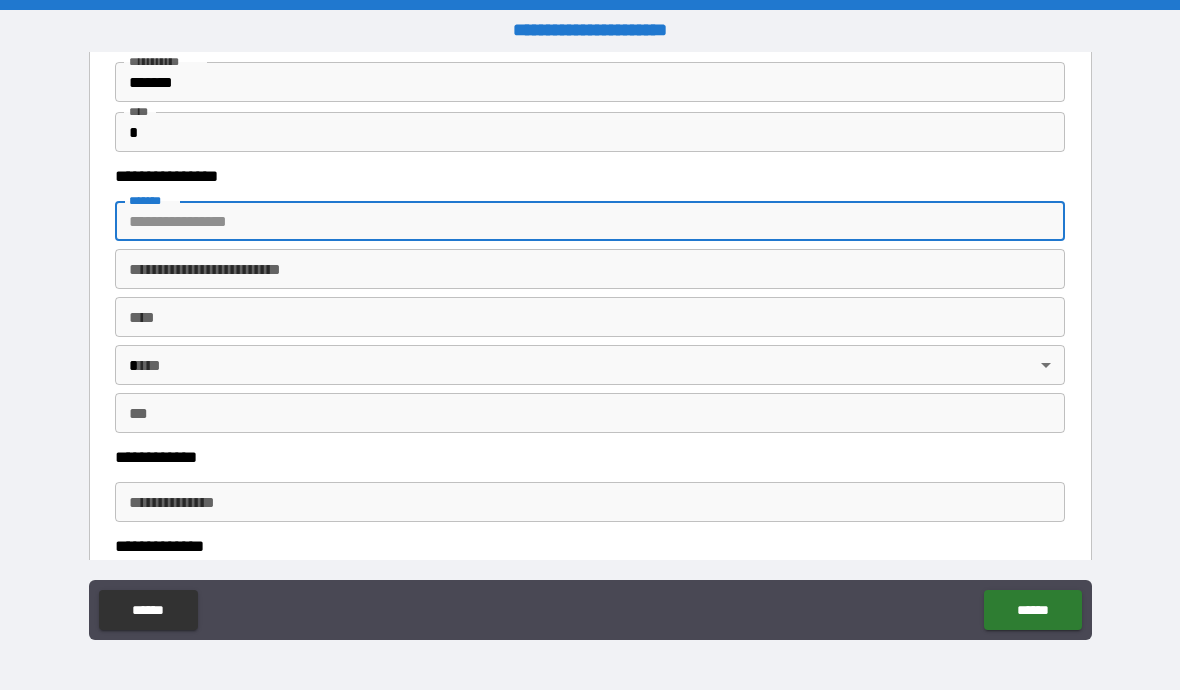 type on "*" 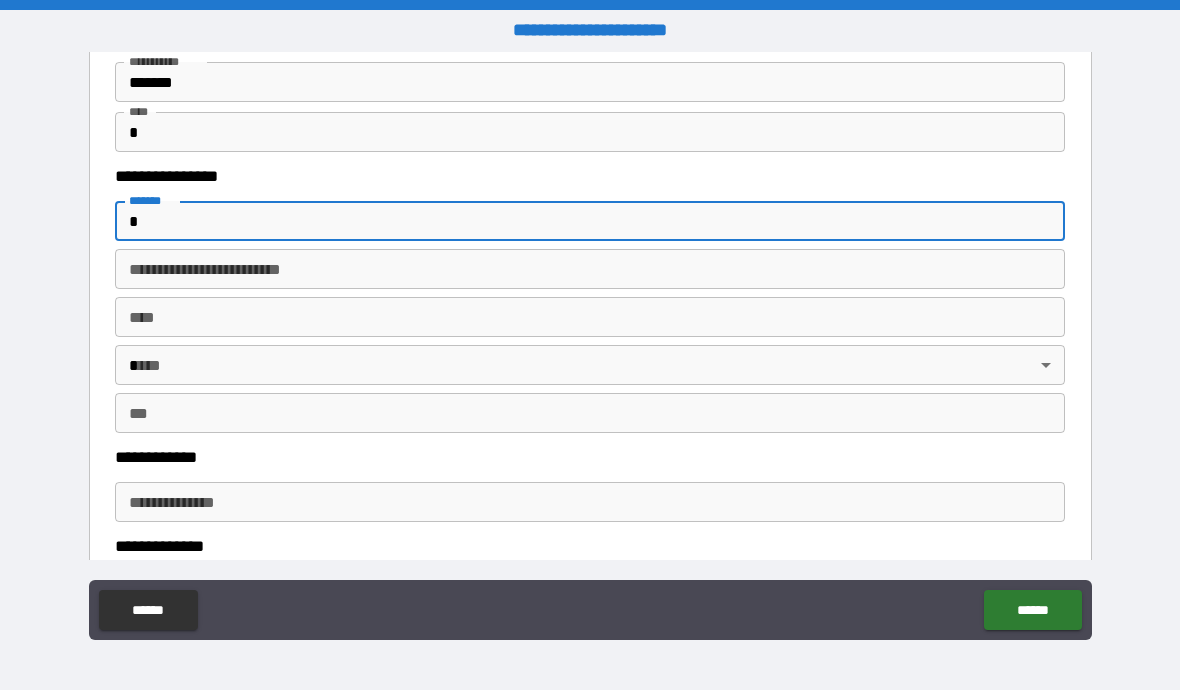 type on "*" 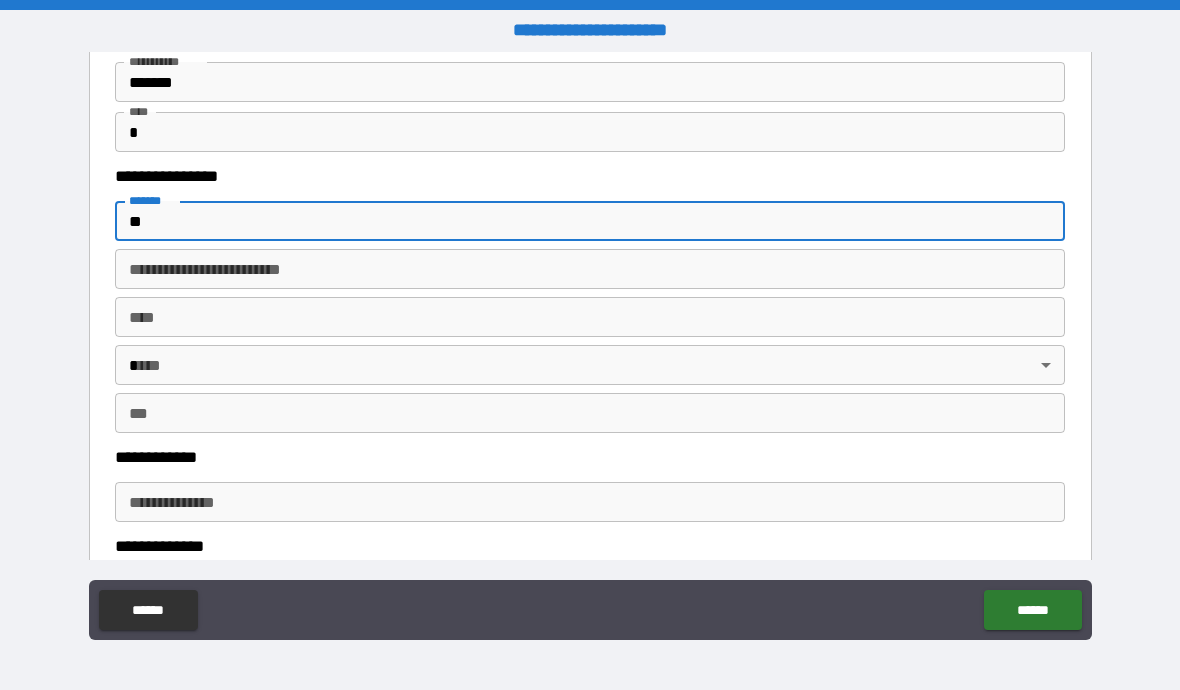 type on "*" 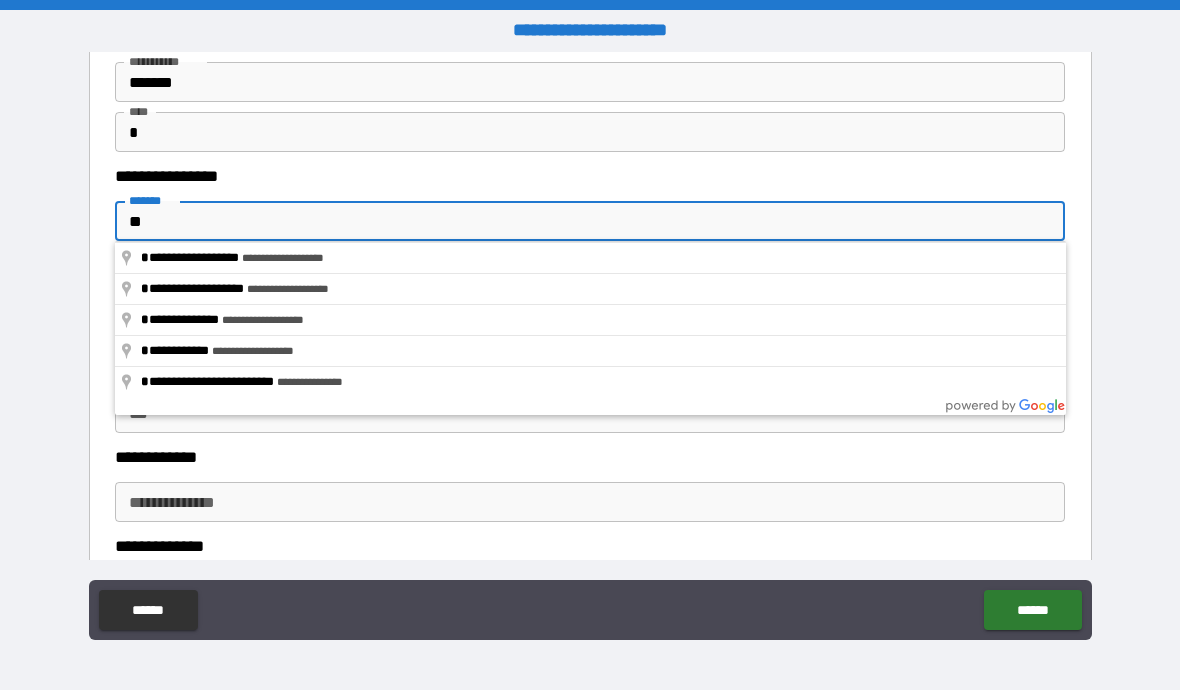 type on "*" 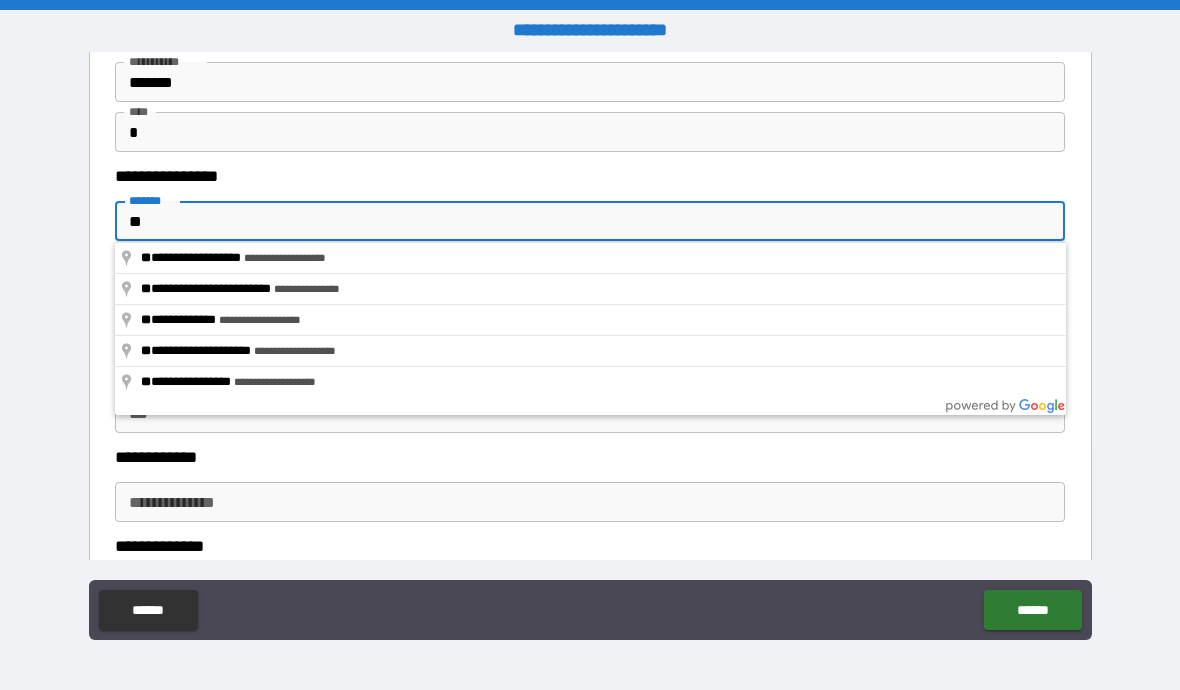 type on "***" 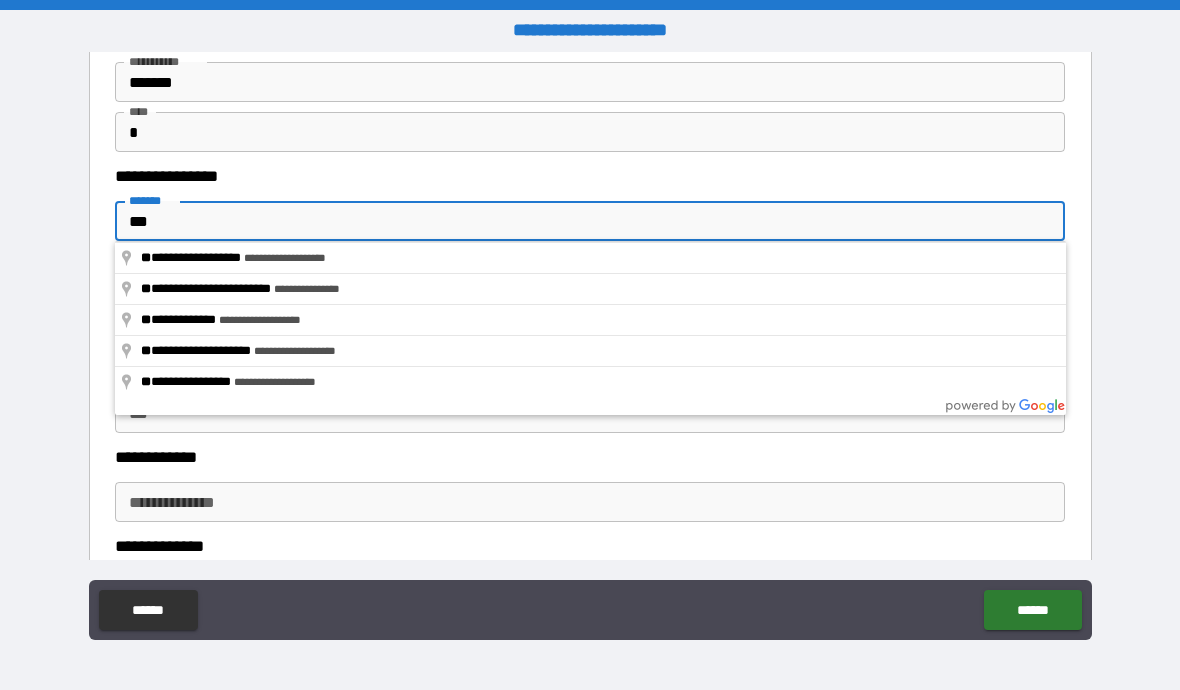 type on "*" 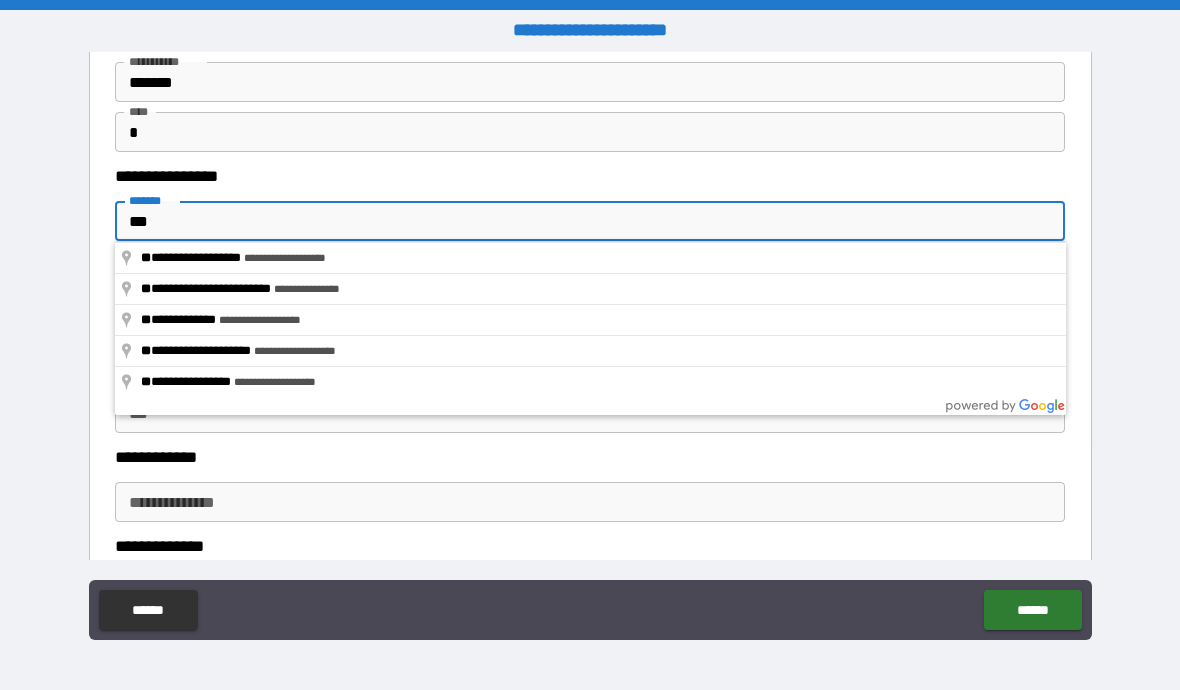 type on "*" 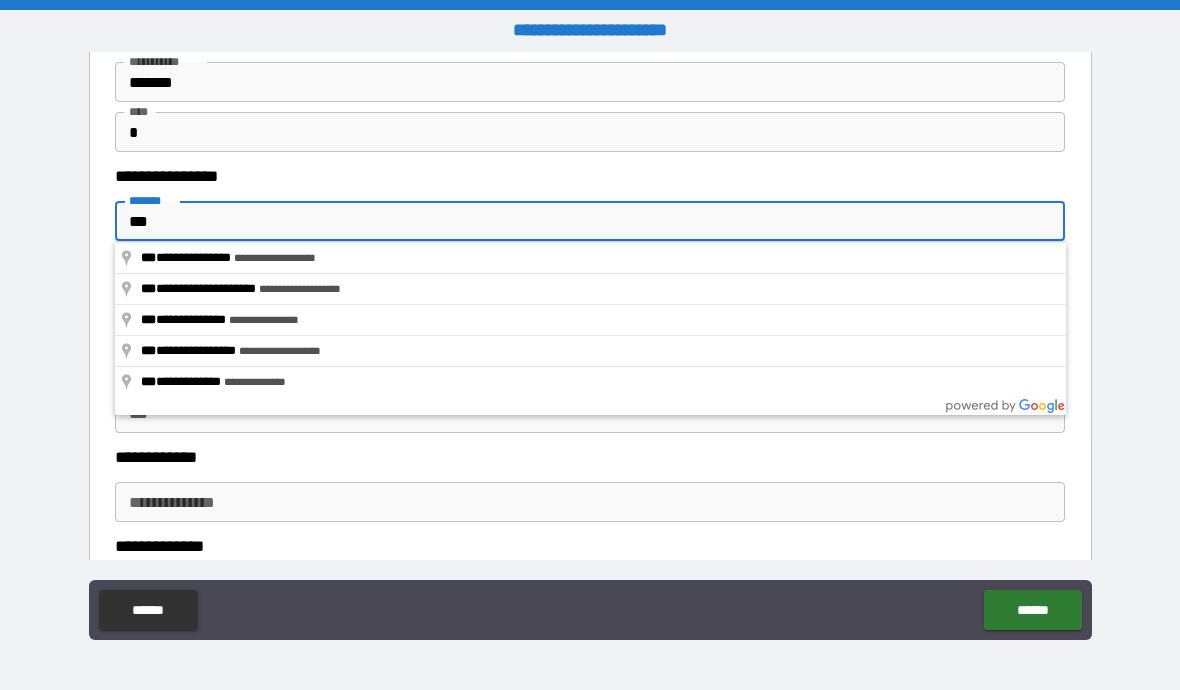 type on "***" 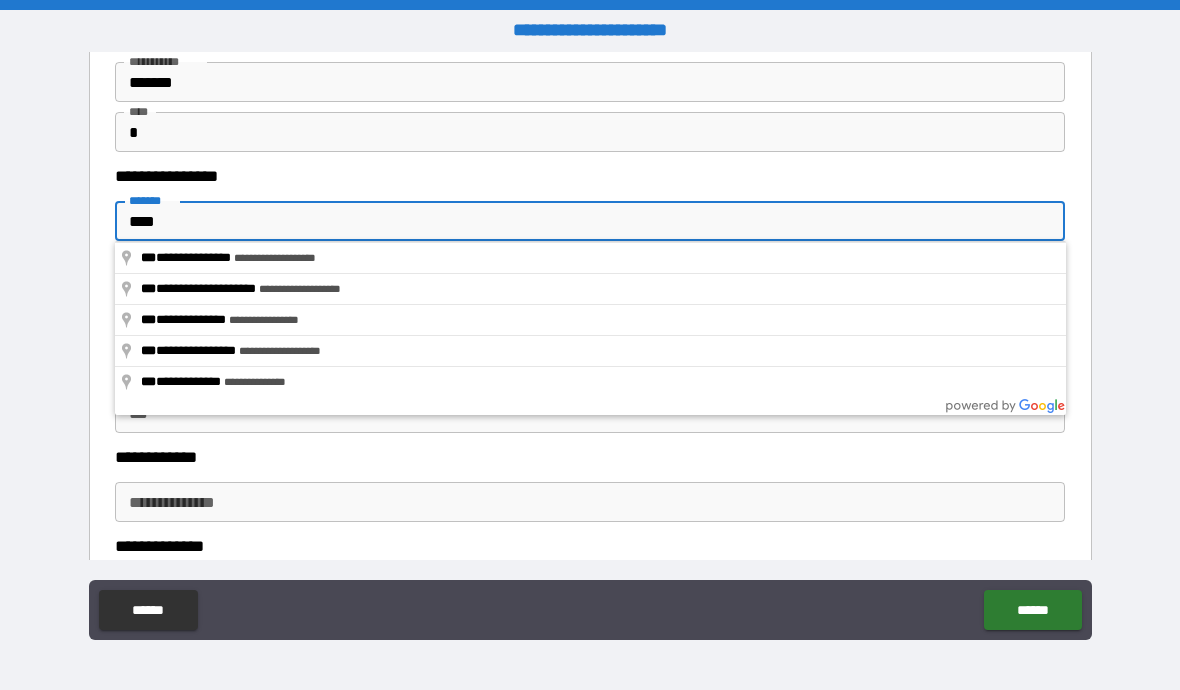 type on "*" 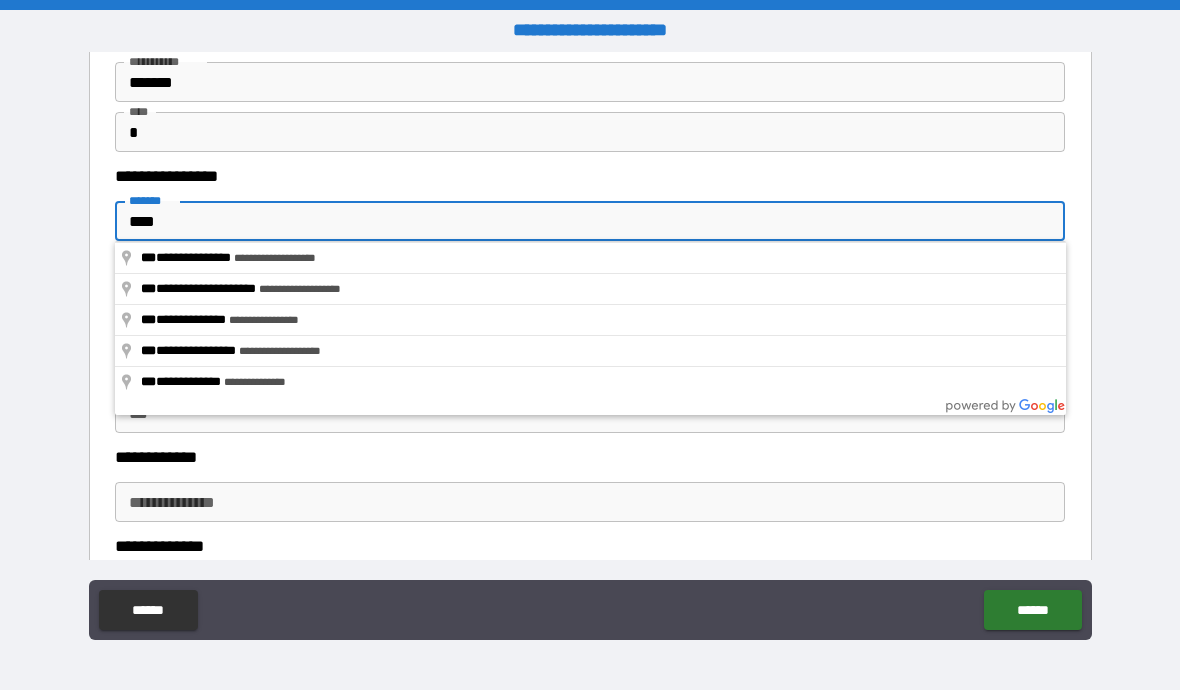type on "*" 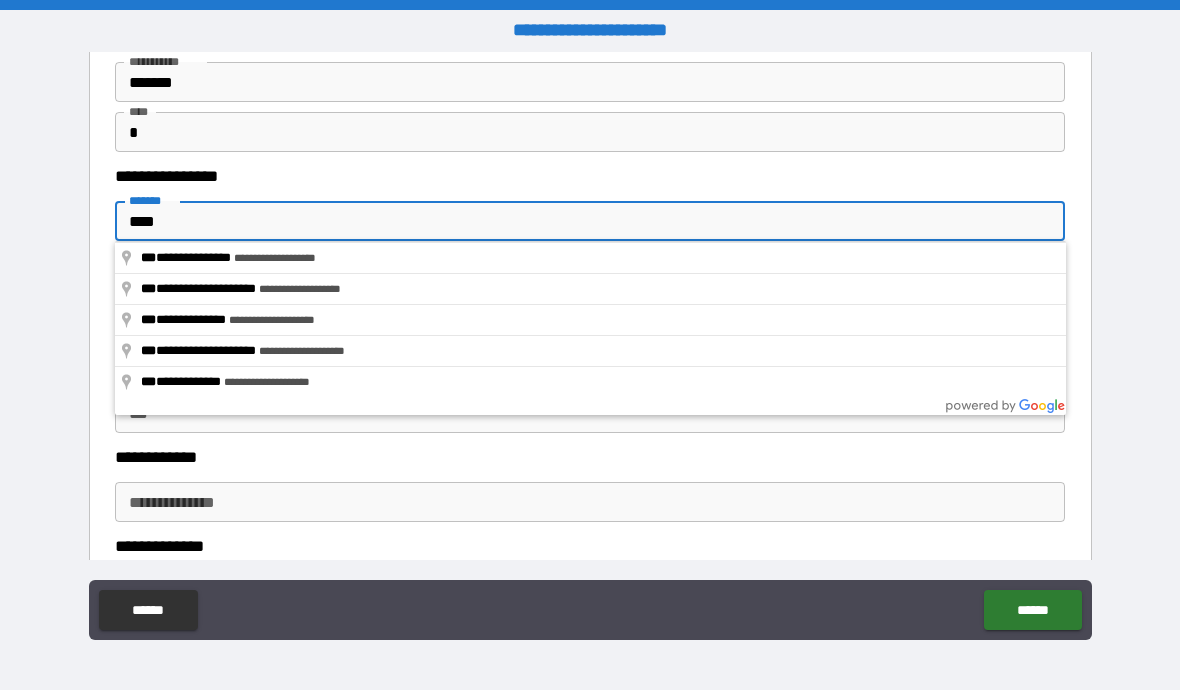 type on "*****" 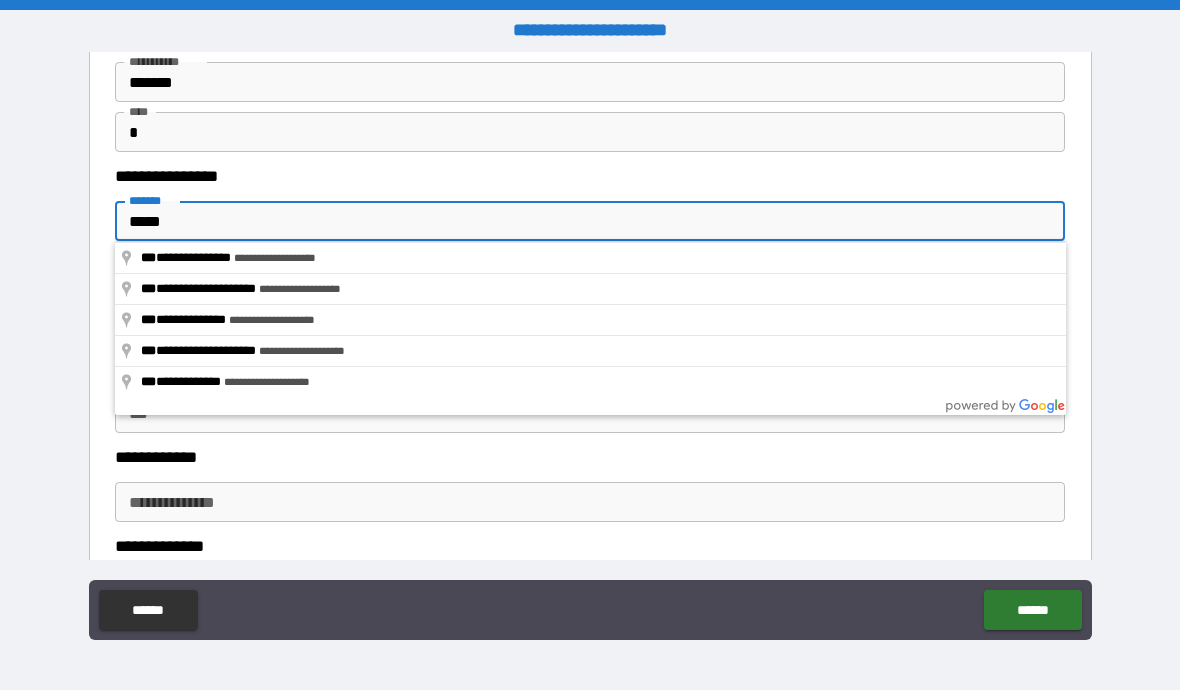 type on "*" 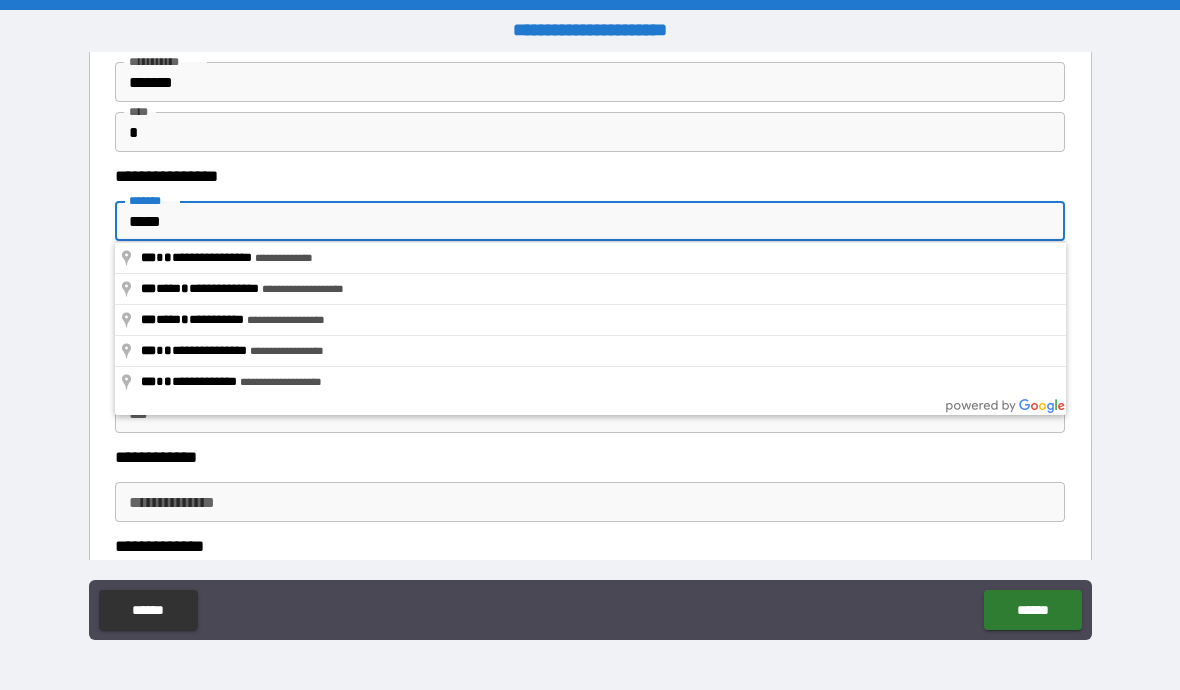 type on "******" 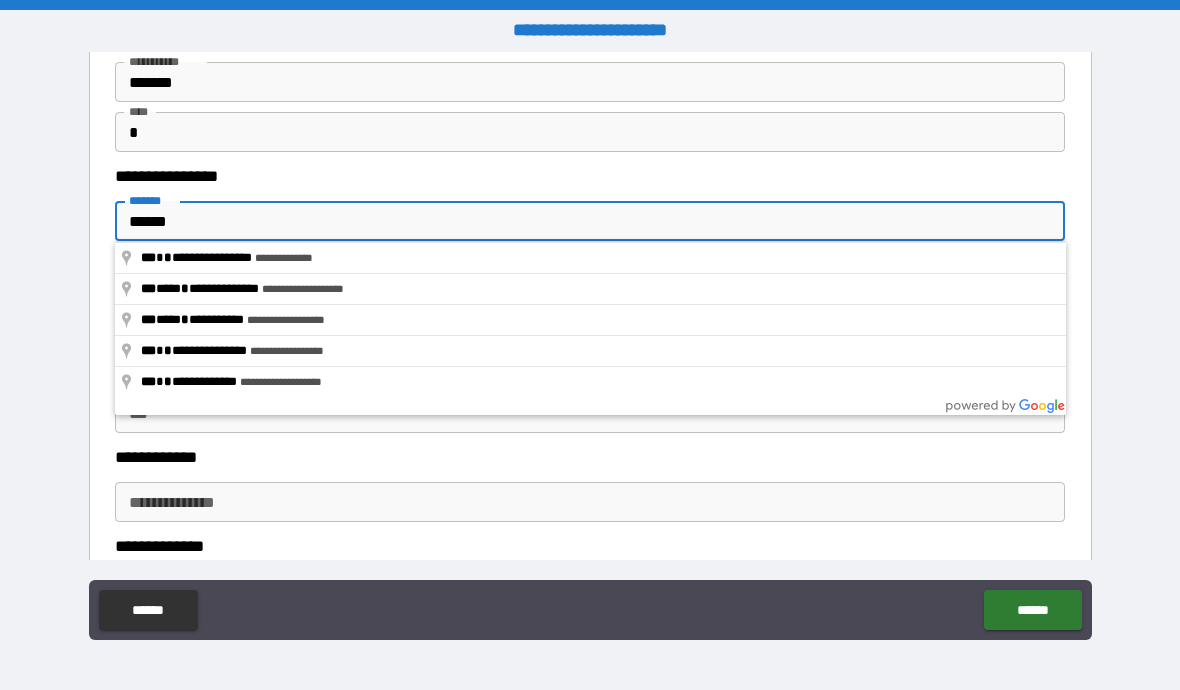 type on "*" 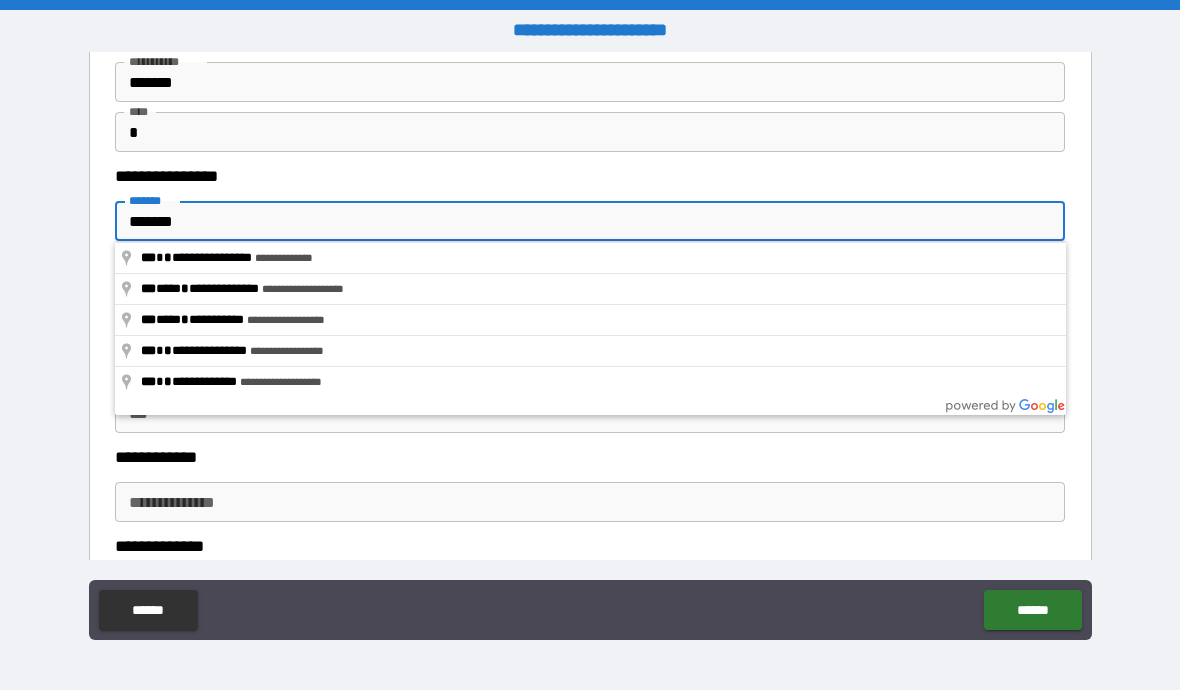 type on "*" 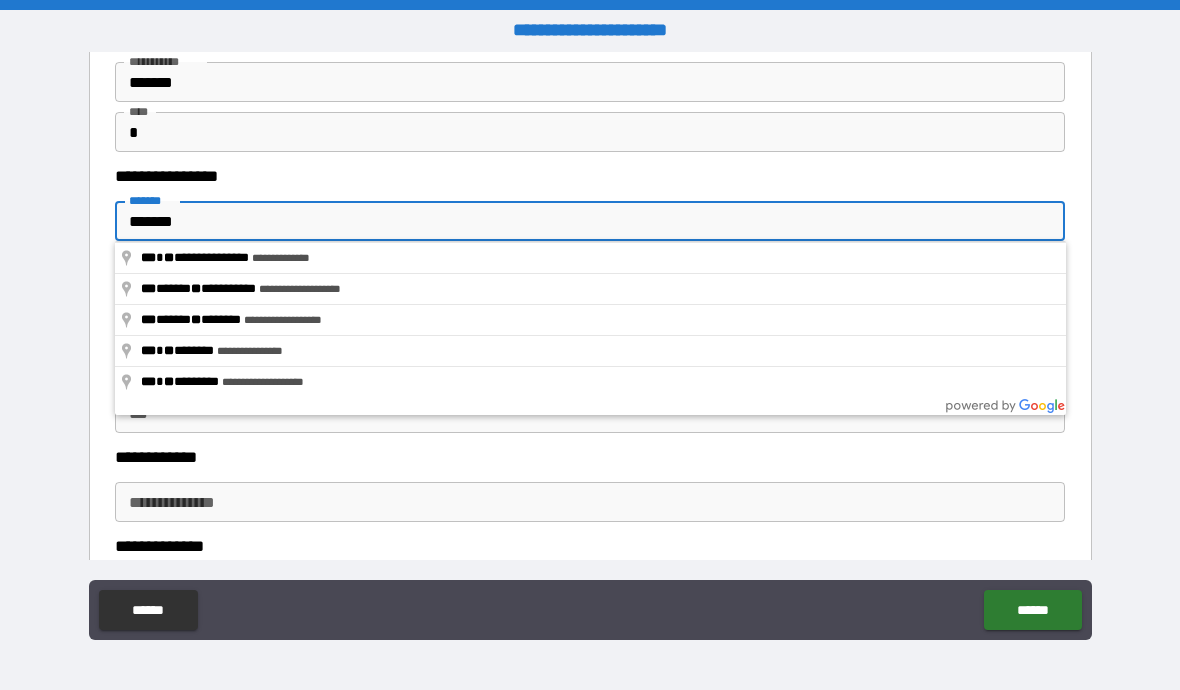 type on "*" 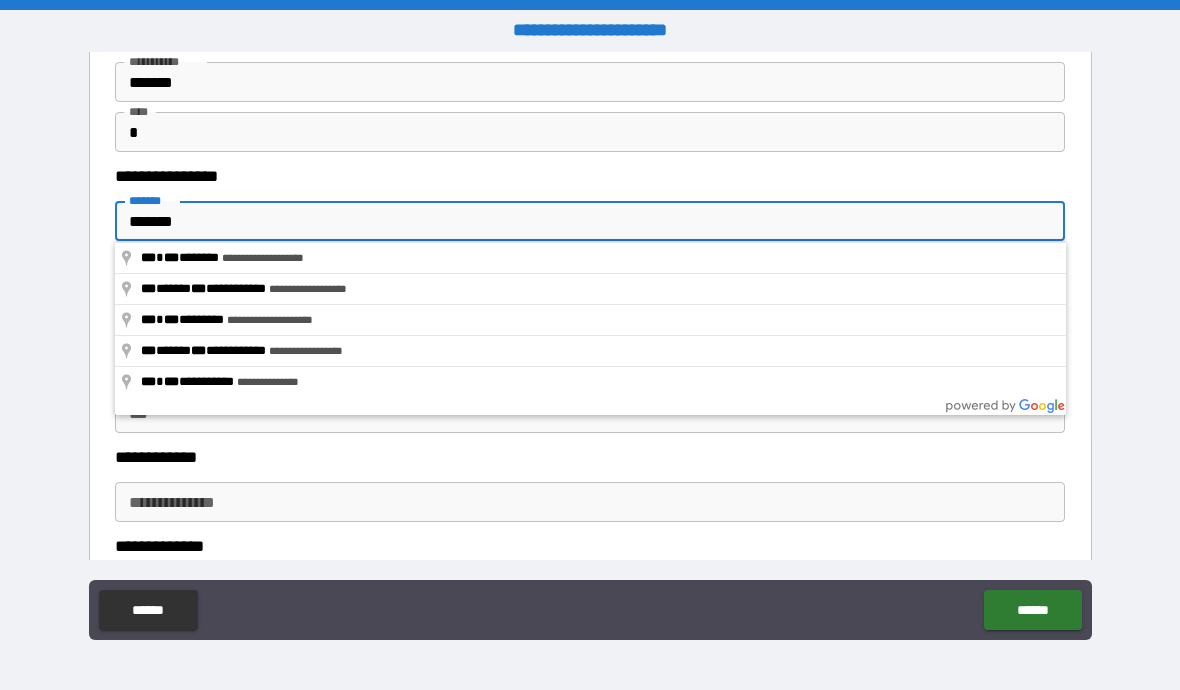 type on "********" 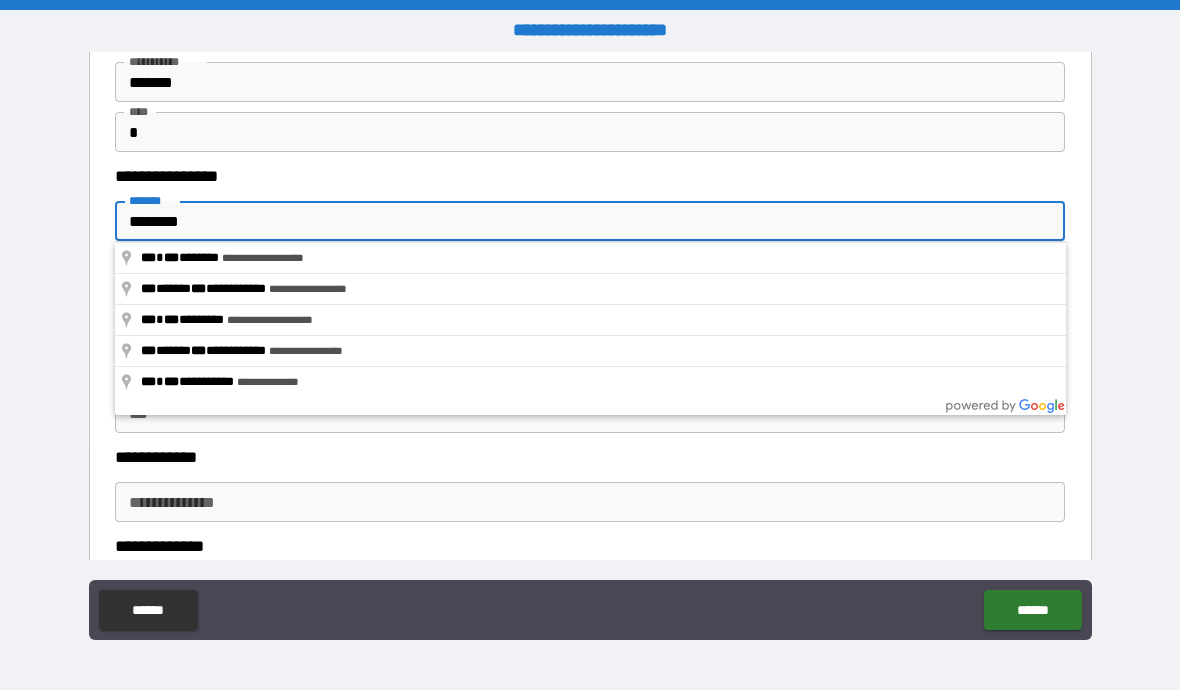 type on "*" 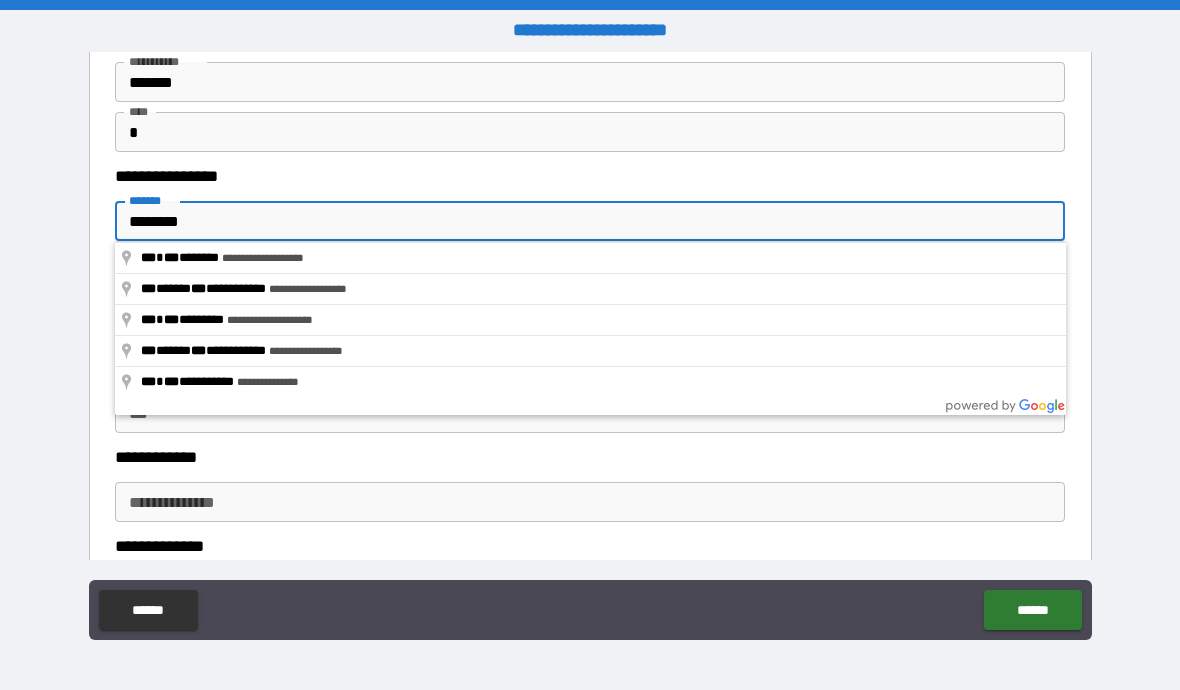 type on "*" 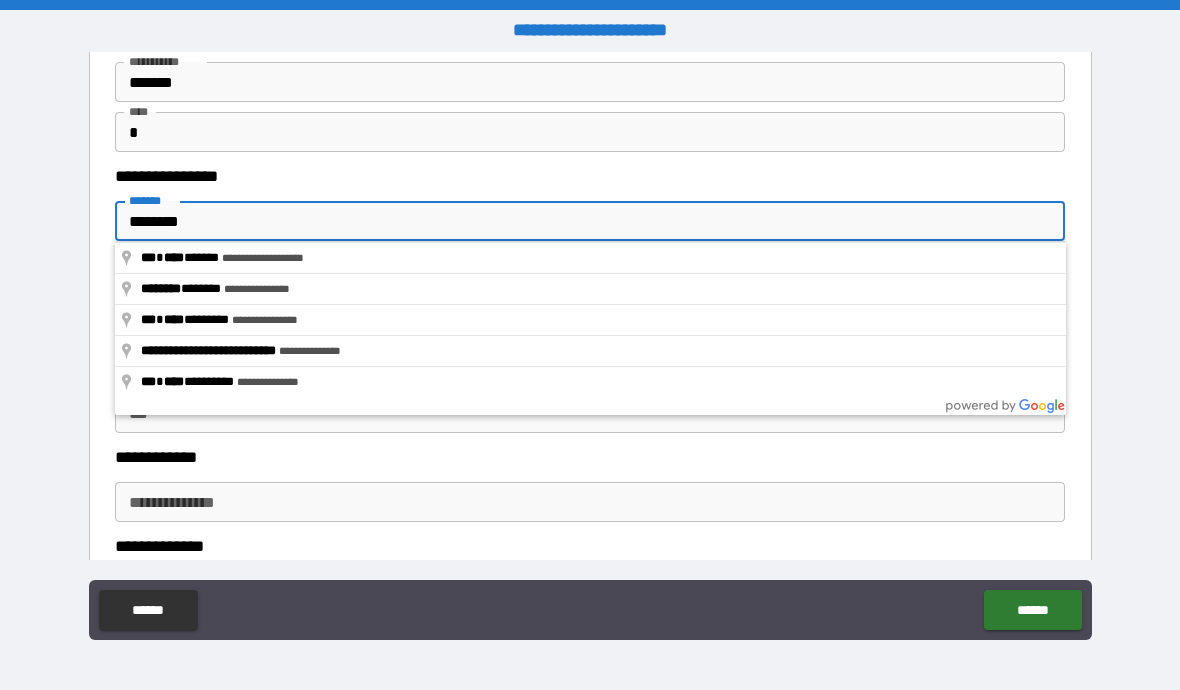 type on "**********" 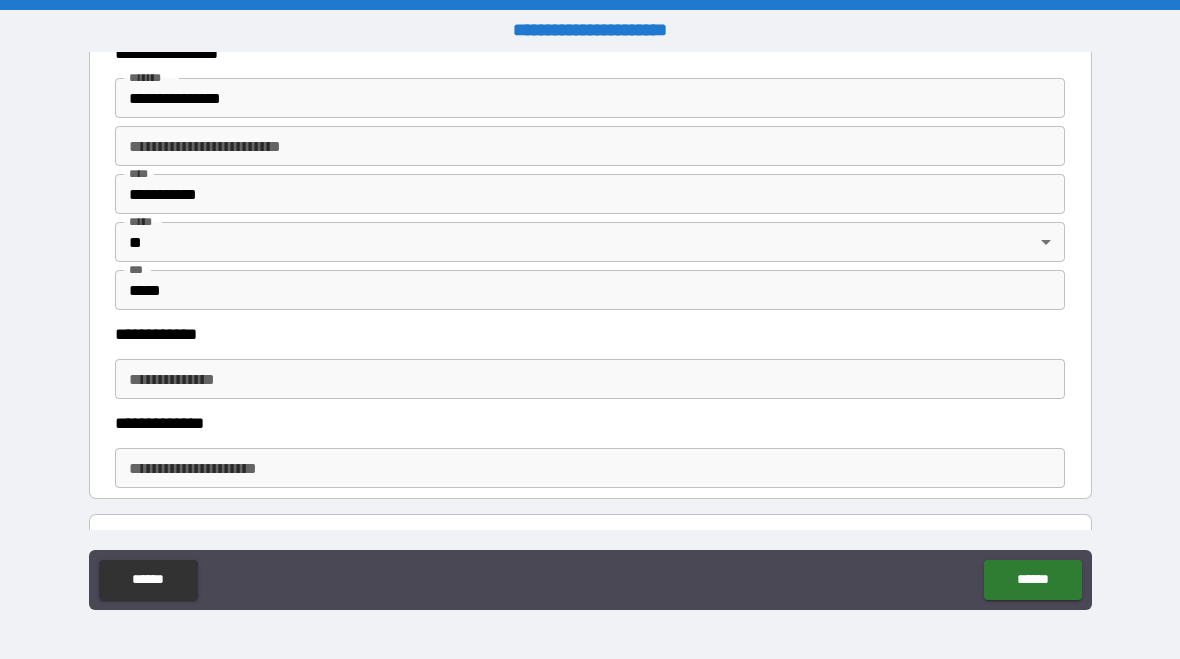scroll, scrollTop: 263, scrollLeft: 0, axis: vertical 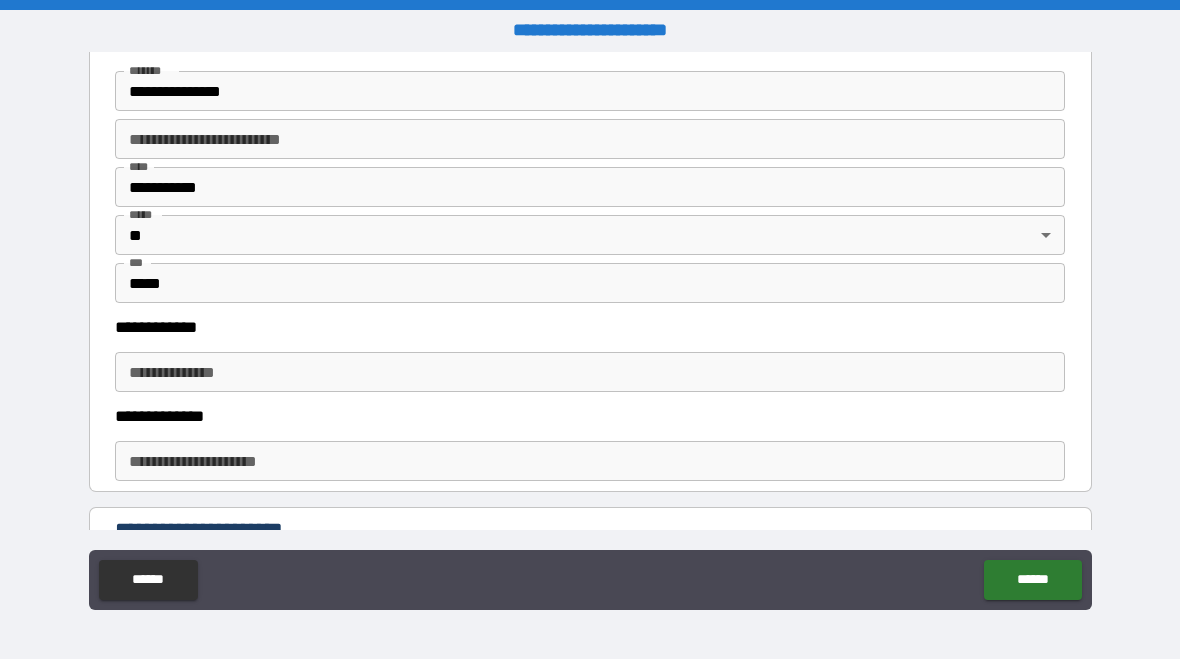 click on "**********" at bounding box center [590, 372] 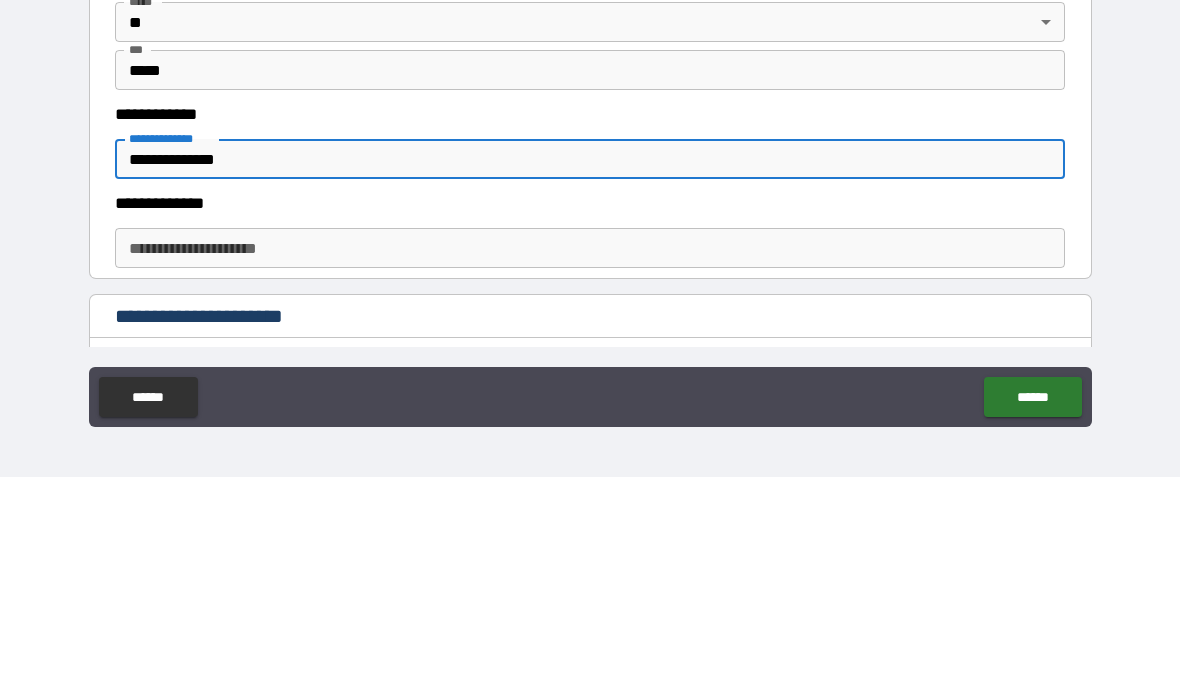 click on "**********" at bounding box center [590, 461] 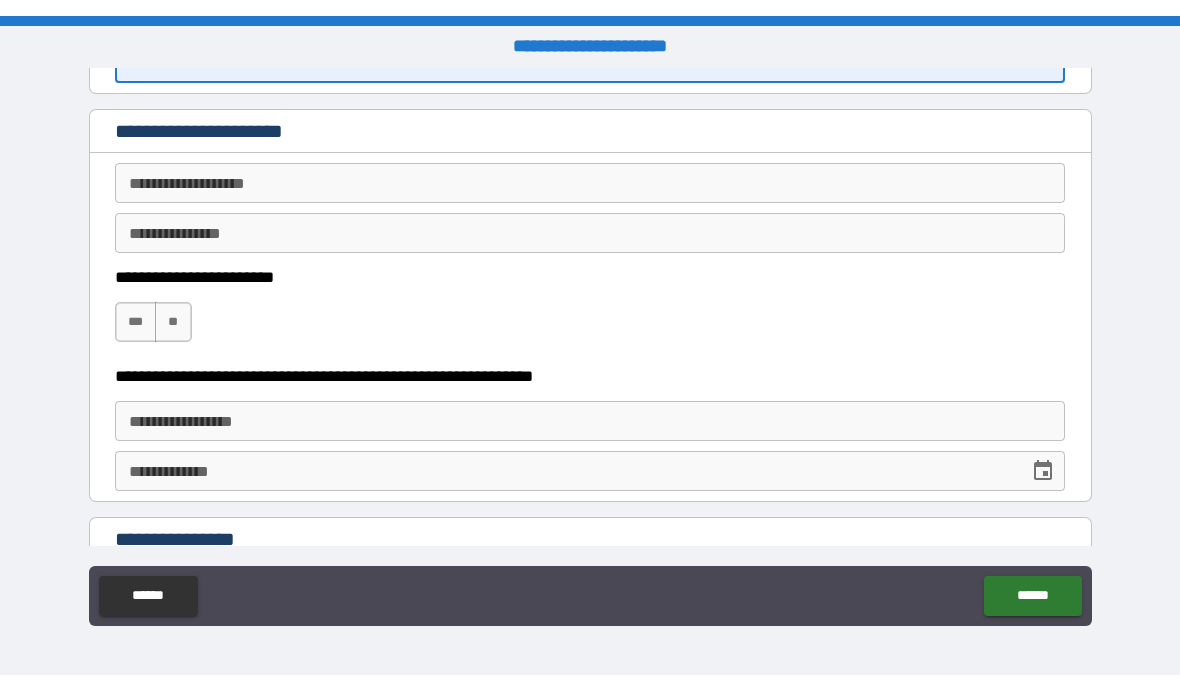 scroll, scrollTop: 678, scrollLeft: 0, axis: vertical 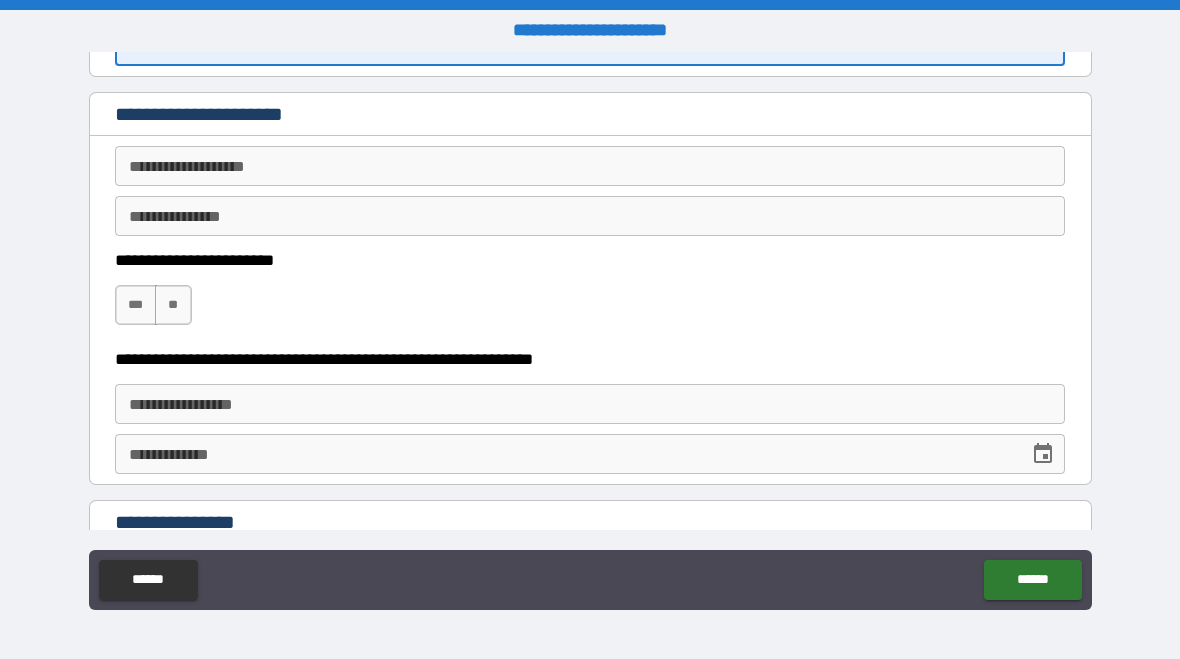 click on "**********" at bounding box center [590, 166] 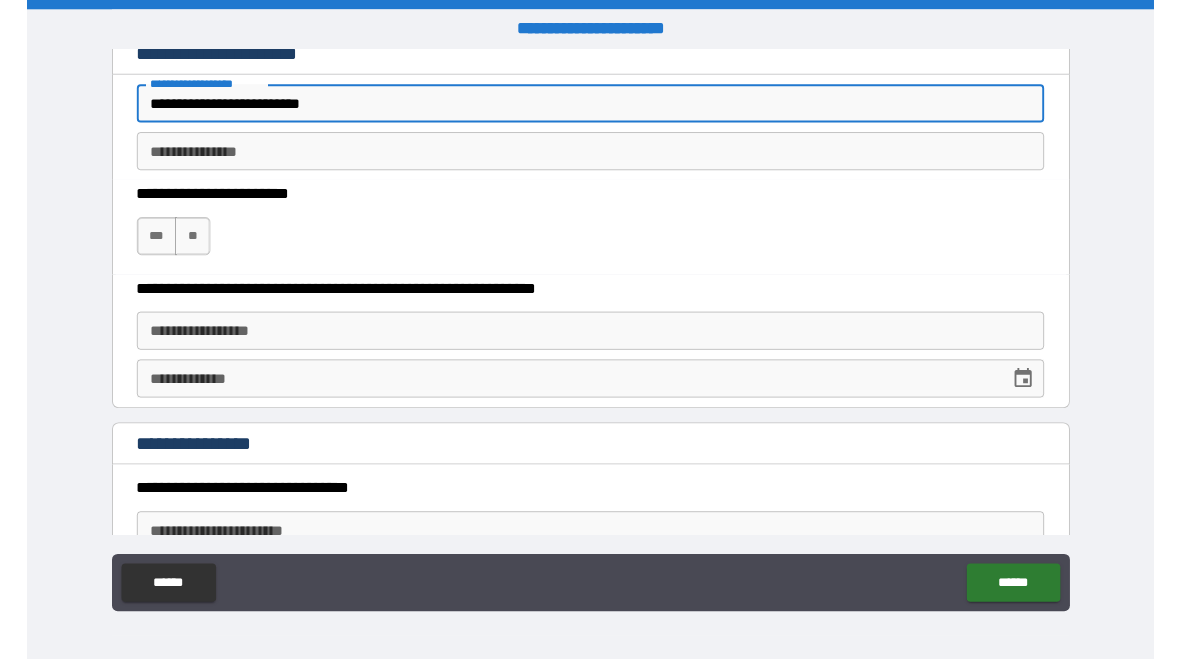 scroll, scrollTop: 737, scrollLeft: 0, axis: vertical 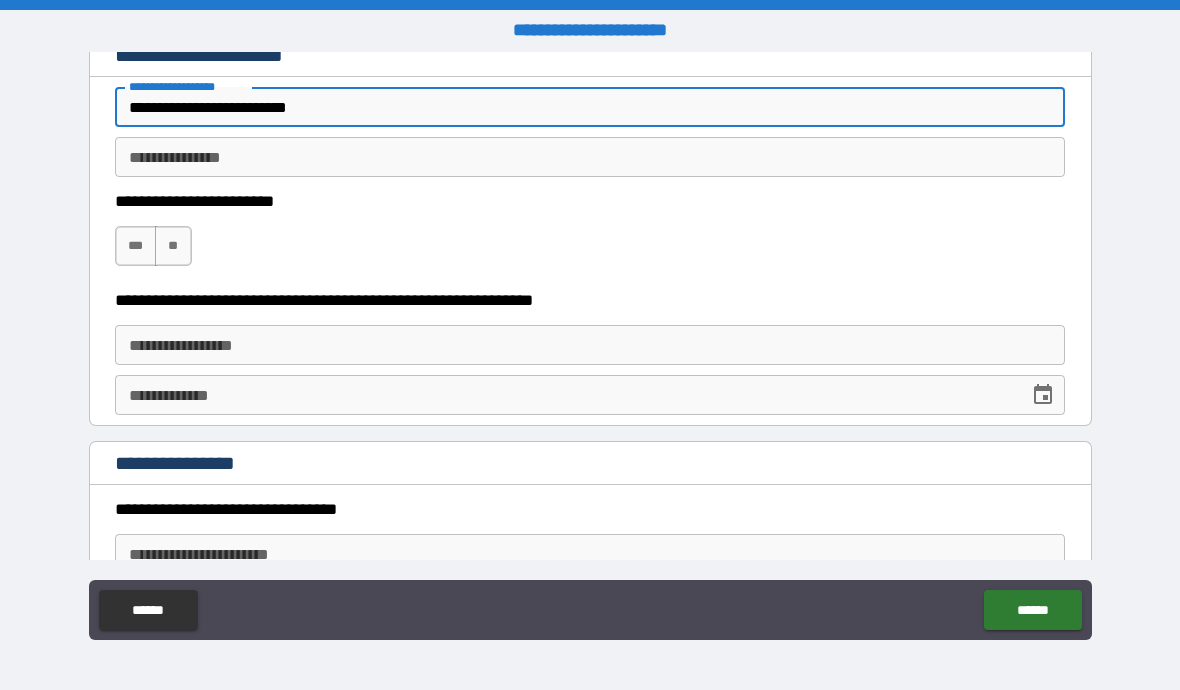 click on "**********" at bounding box center (590, 157) 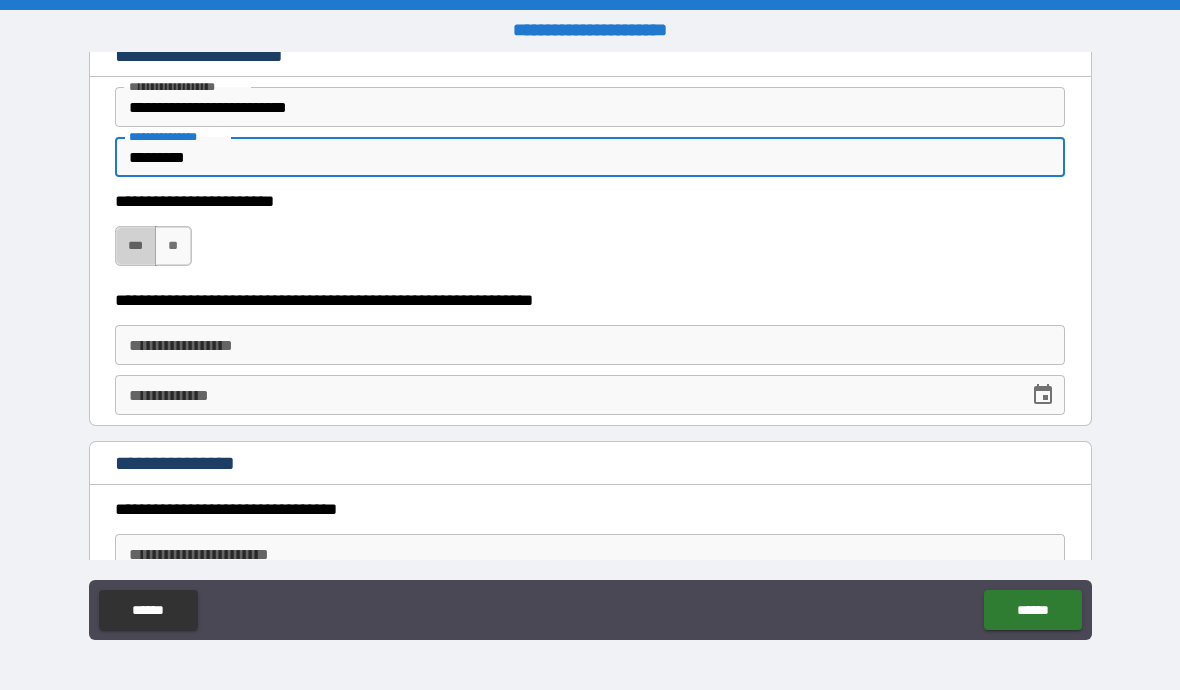 click on "***" at bounding box center (136, 246) 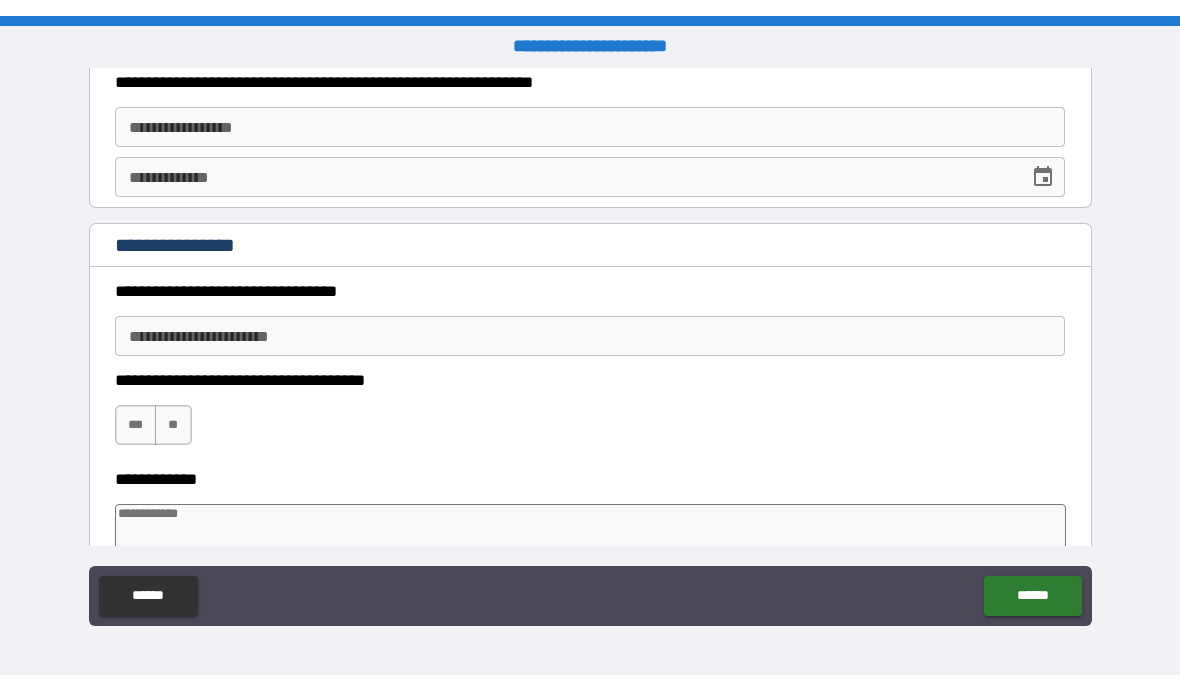 scroll, scrollTop: 975, scrollLeft: 0, axis: vertical 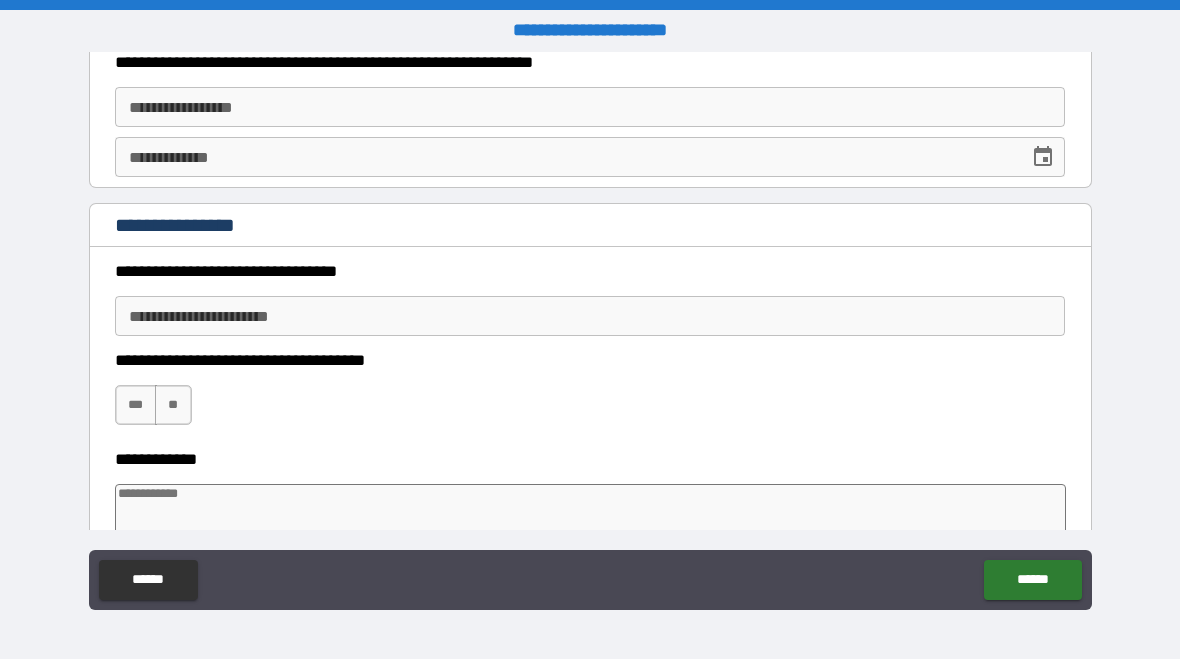 click on "**********" at bounding box center [590, 316] 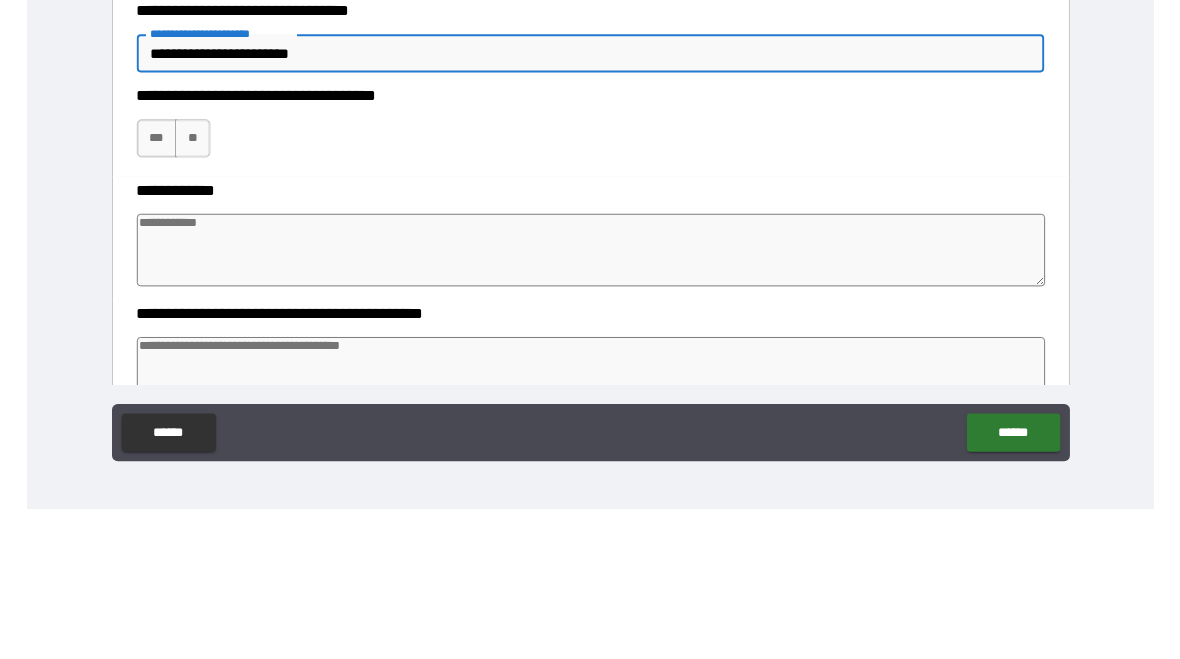 scroll, scrollTop: 1080, scrollLeft: 0, axis: vertical 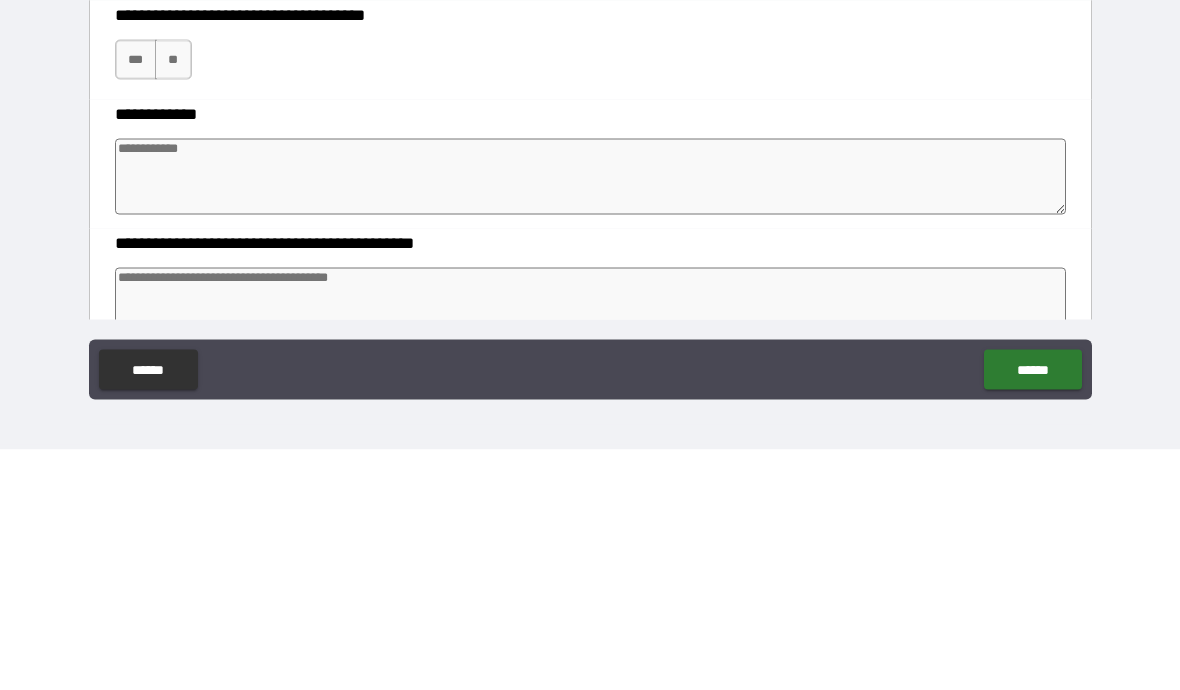 click on "***" at bounding box center (136, 300) 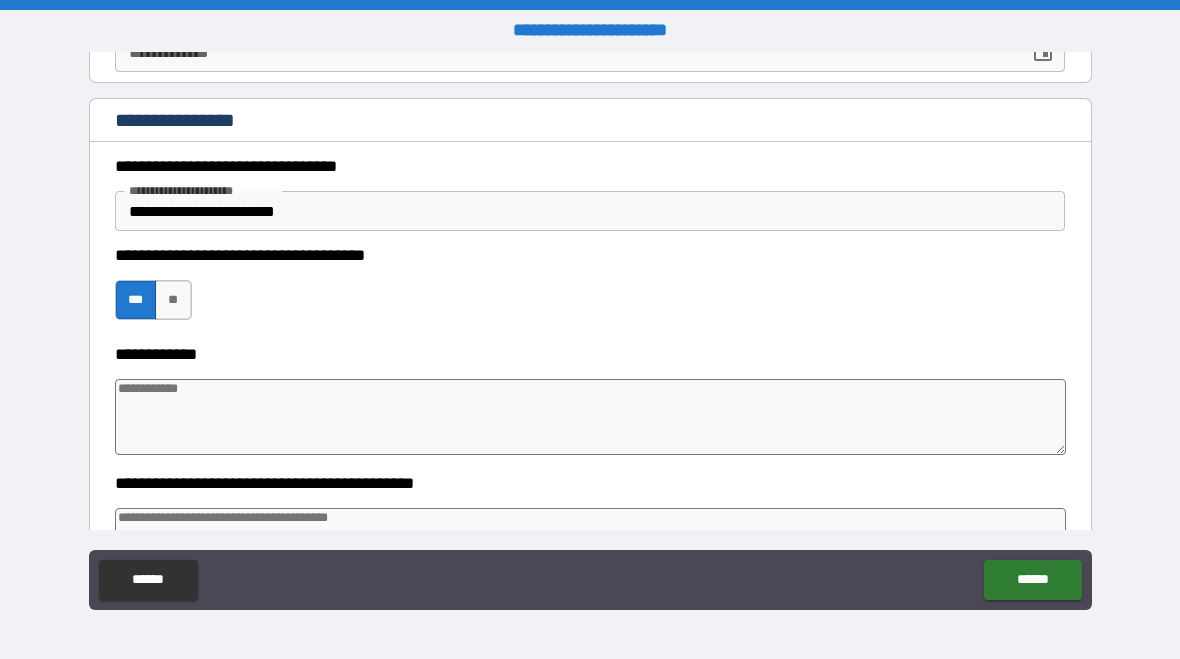 click at bounding box center (591, 417) 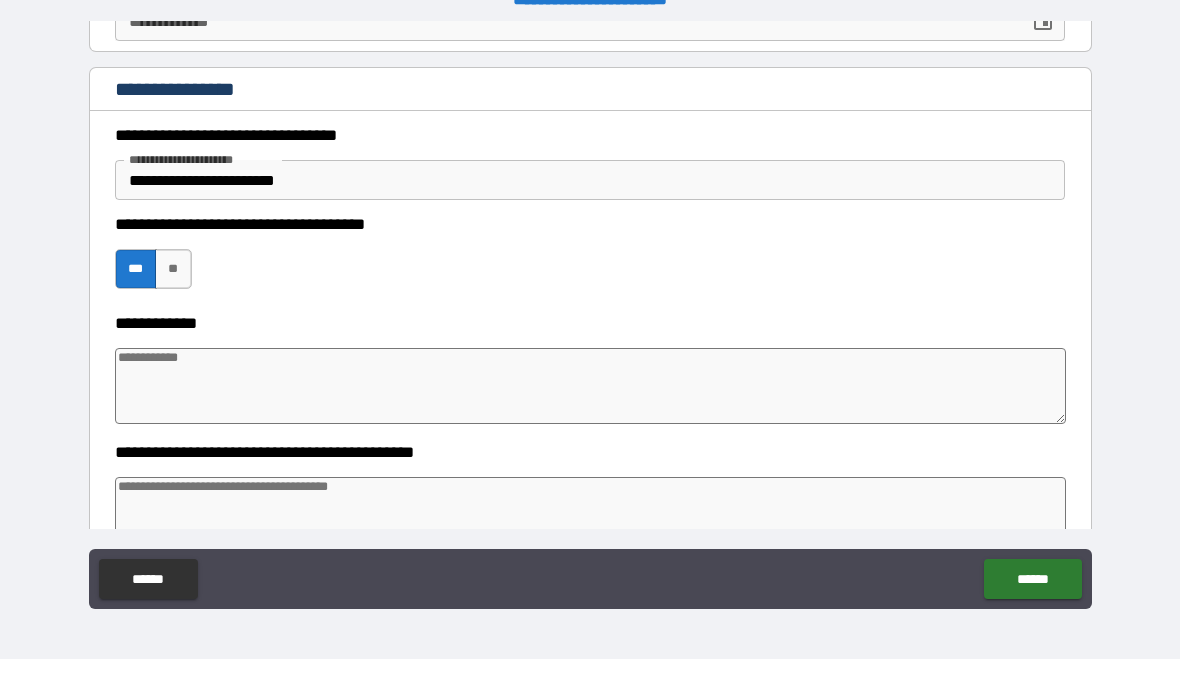 scroll, scrollTop: 0, scrollLeft: 0, axis: both 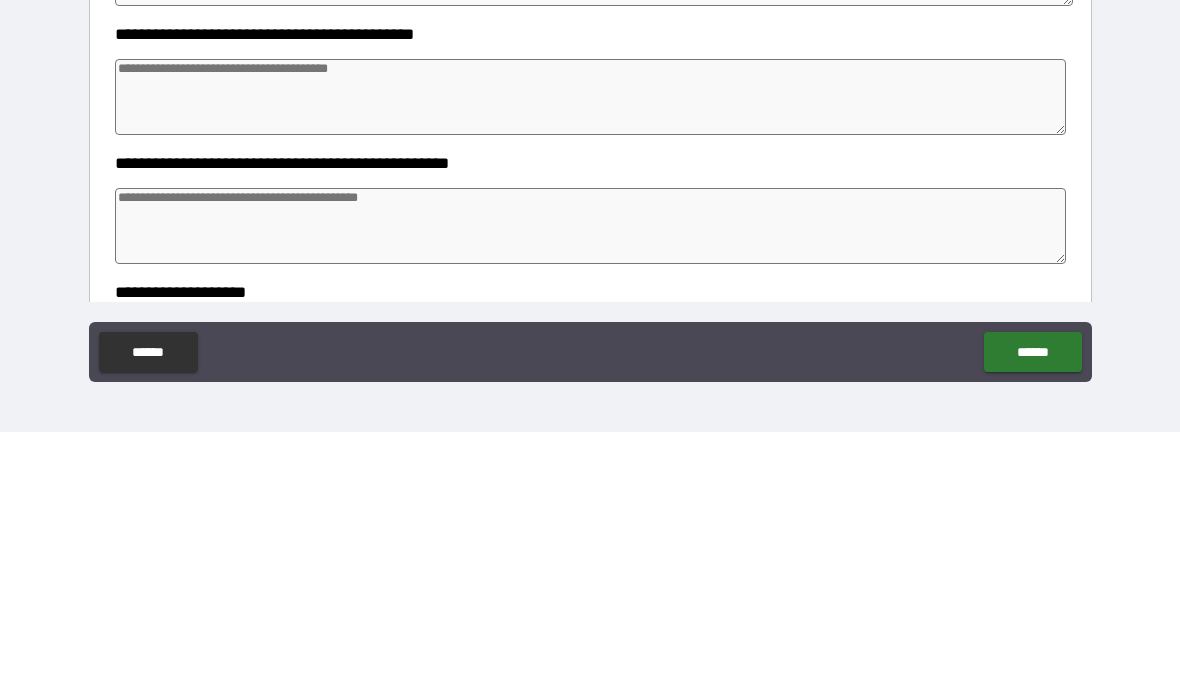 click at bounding box center (591, 355) 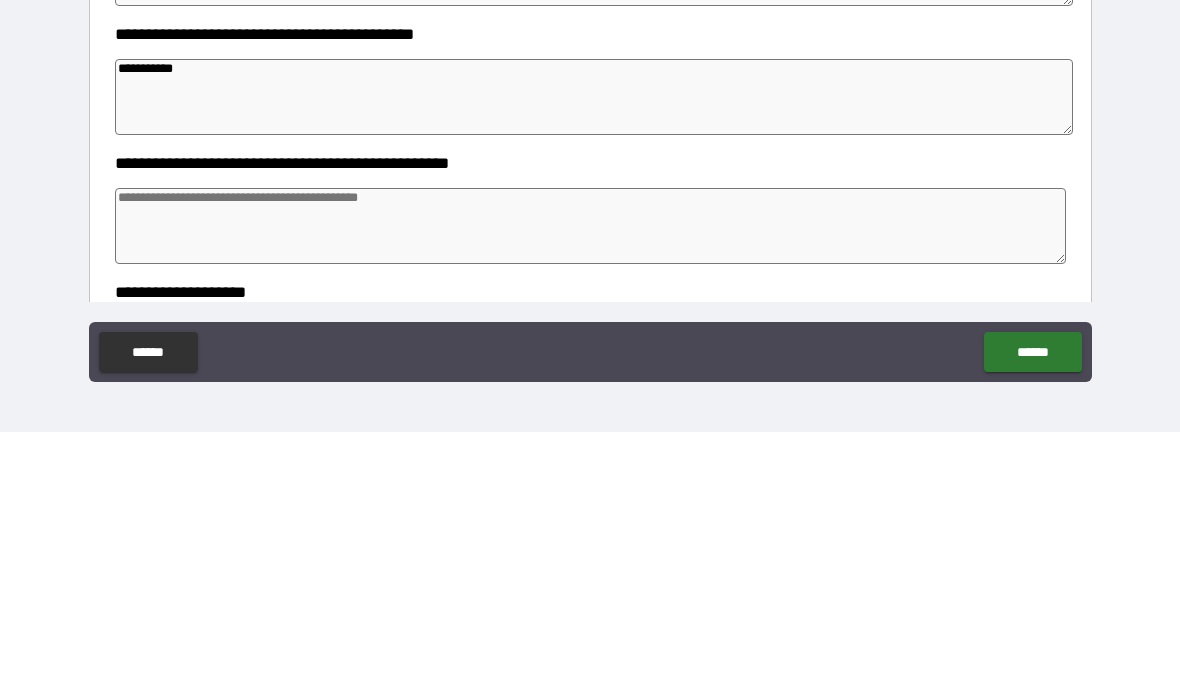 click on "**********" at bounding box center (594, 355) 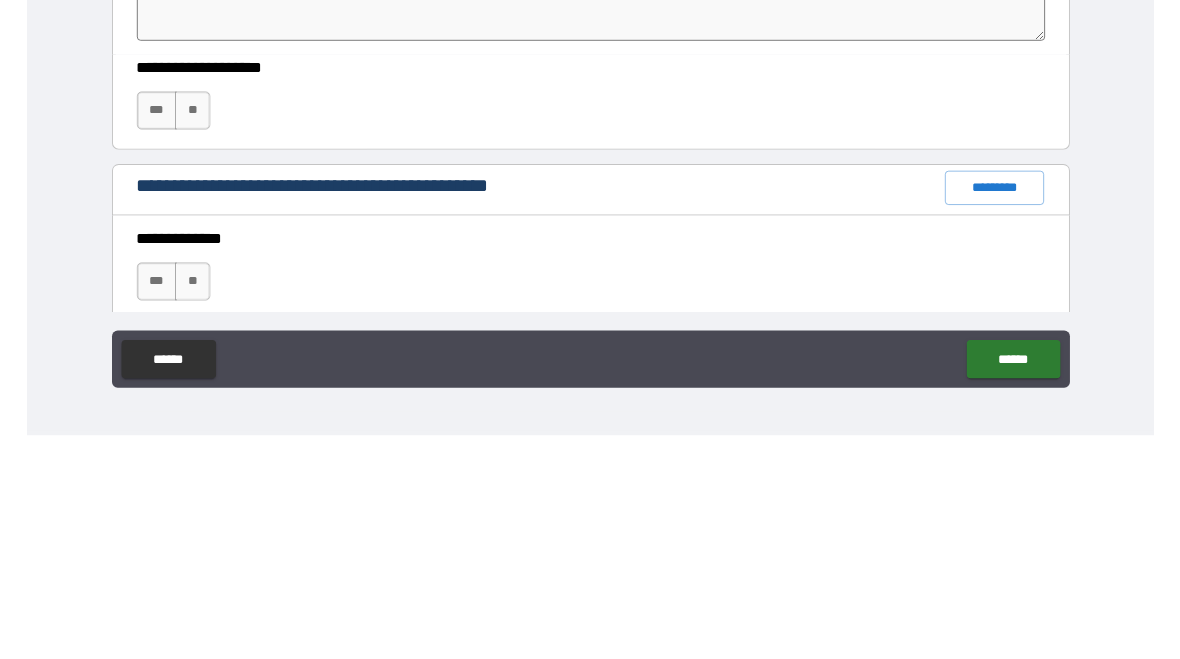 scroll, scrollTop: 1517, scrollLeft: 0, axis: vertical 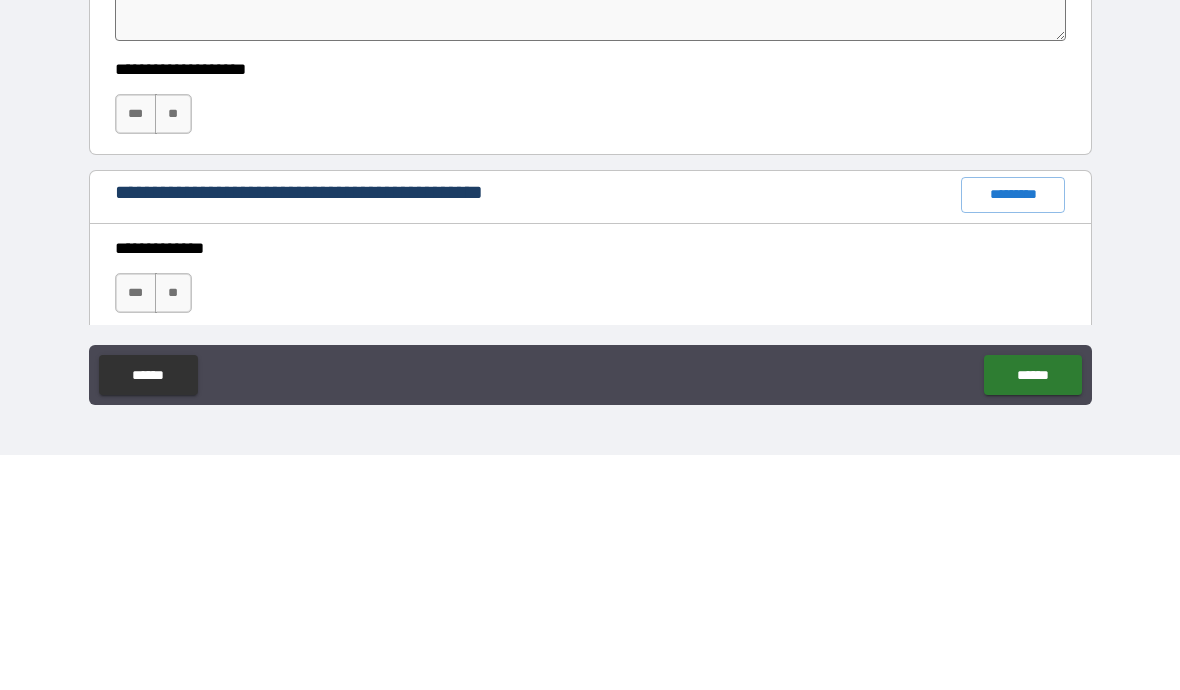click on "**" at bounding box center (173, 349) 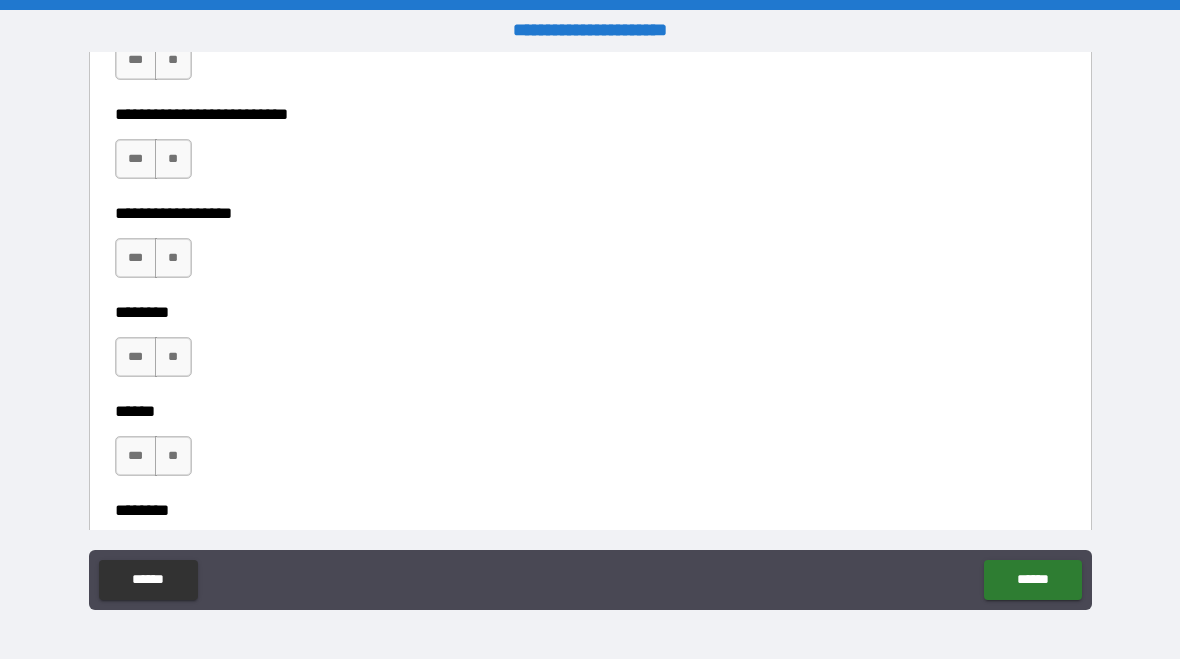 scroll, scrollTop: 2580, scrollLeft: 0, axis: vertical 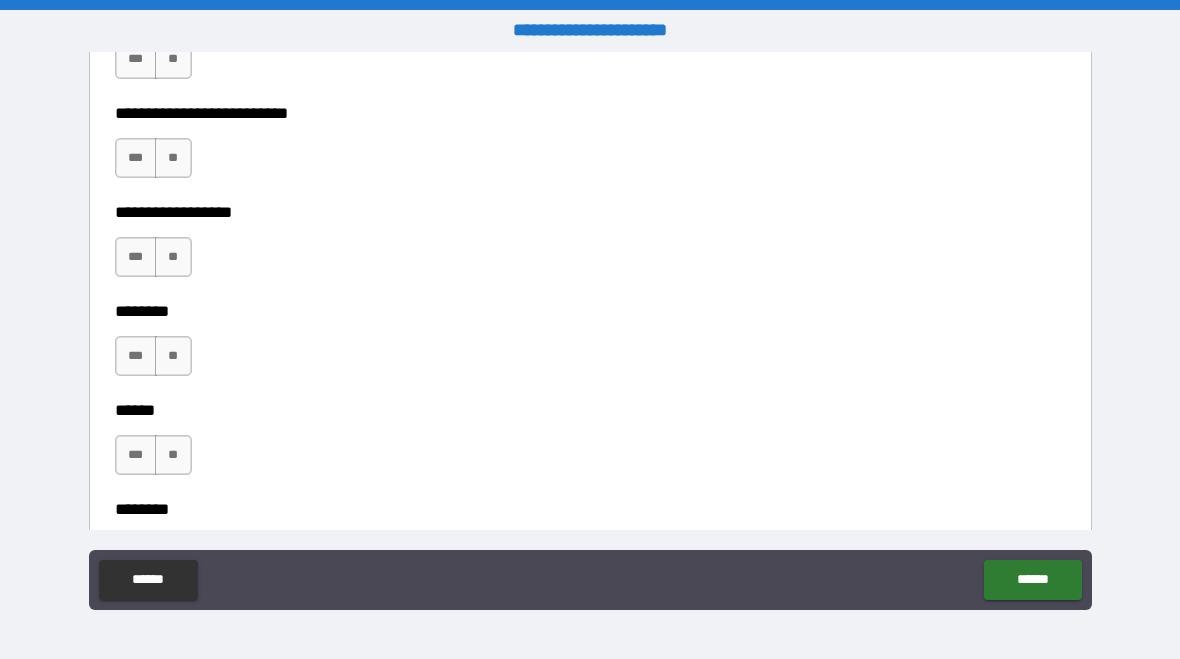 click on "***" at bounding box center [136, 257] 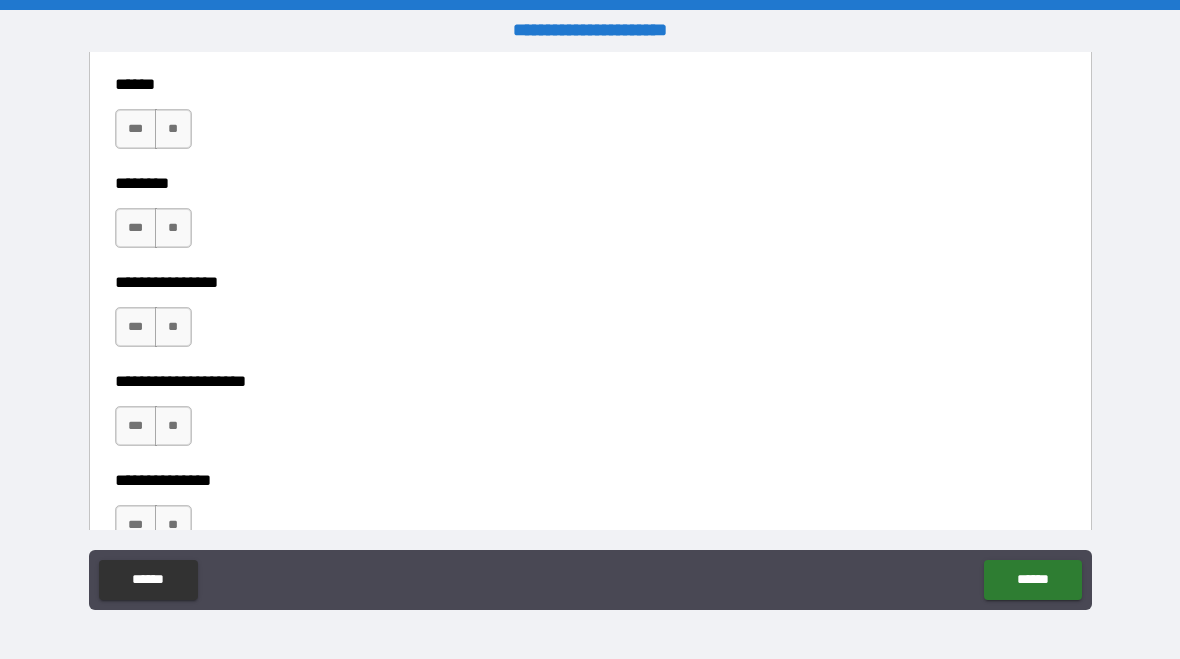 scroll, scrollTop: 2912, scrollLeft: 0, axis: vertical 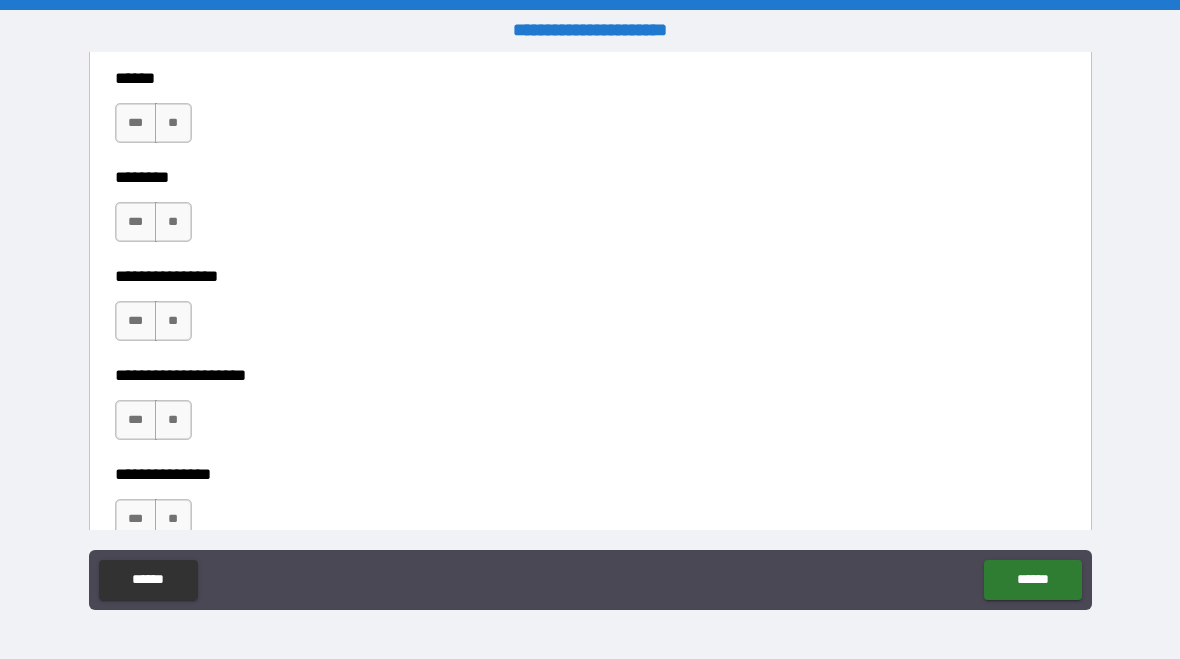 click on "***" at bounding box center (136, 321) 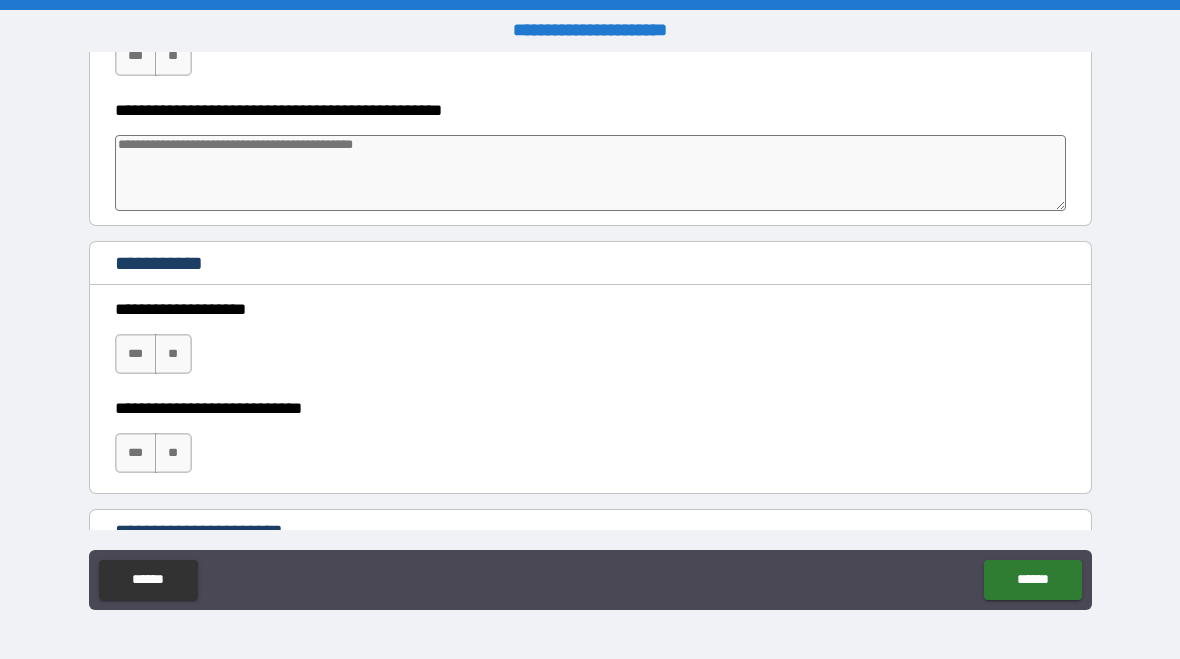 scroll, scrollTop: 3970, scrollLeft: 0, axis: vertical 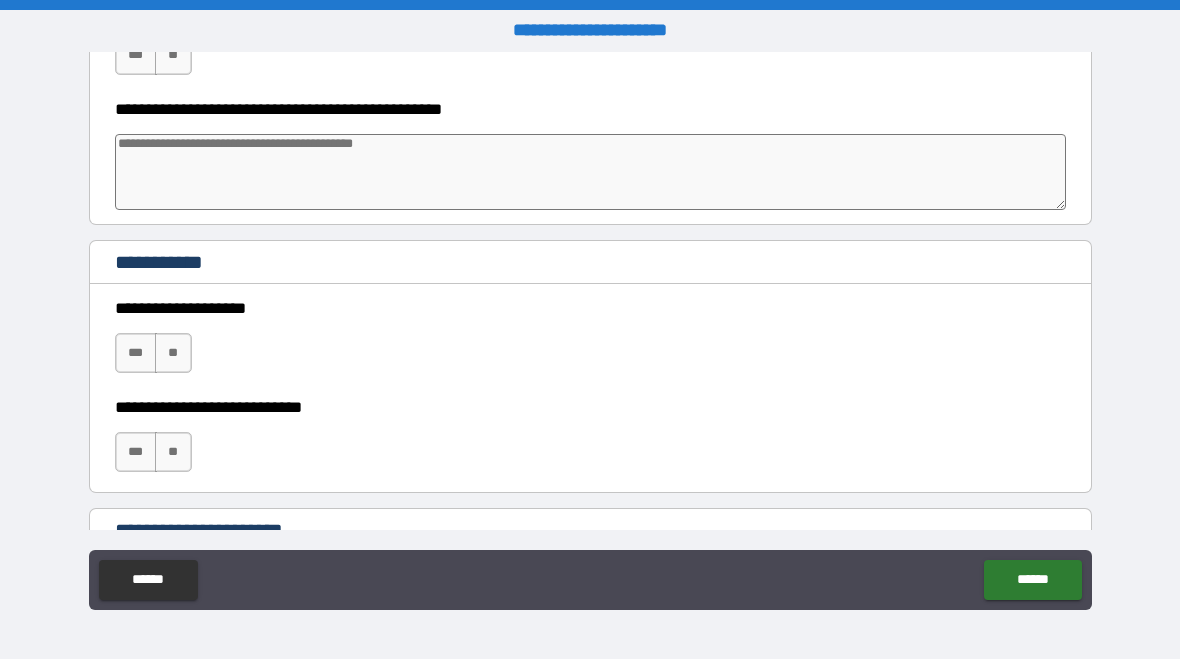 click on "**" at bounding box center [173, 353] 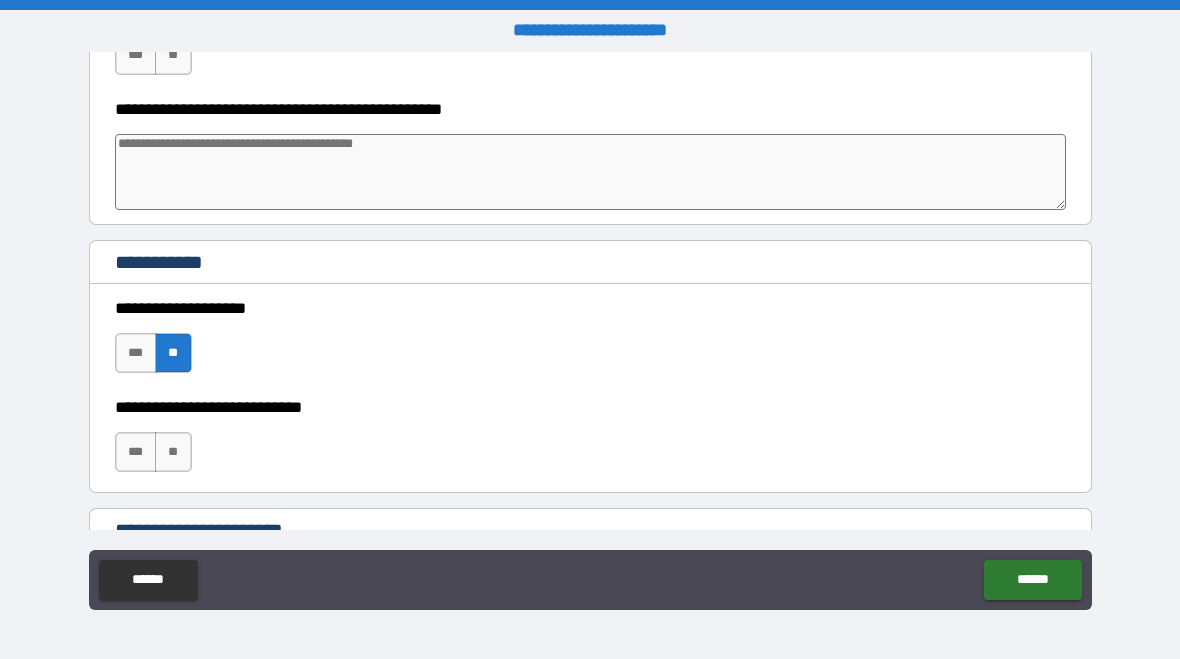 click on "**" at bounding box center [173, 452] 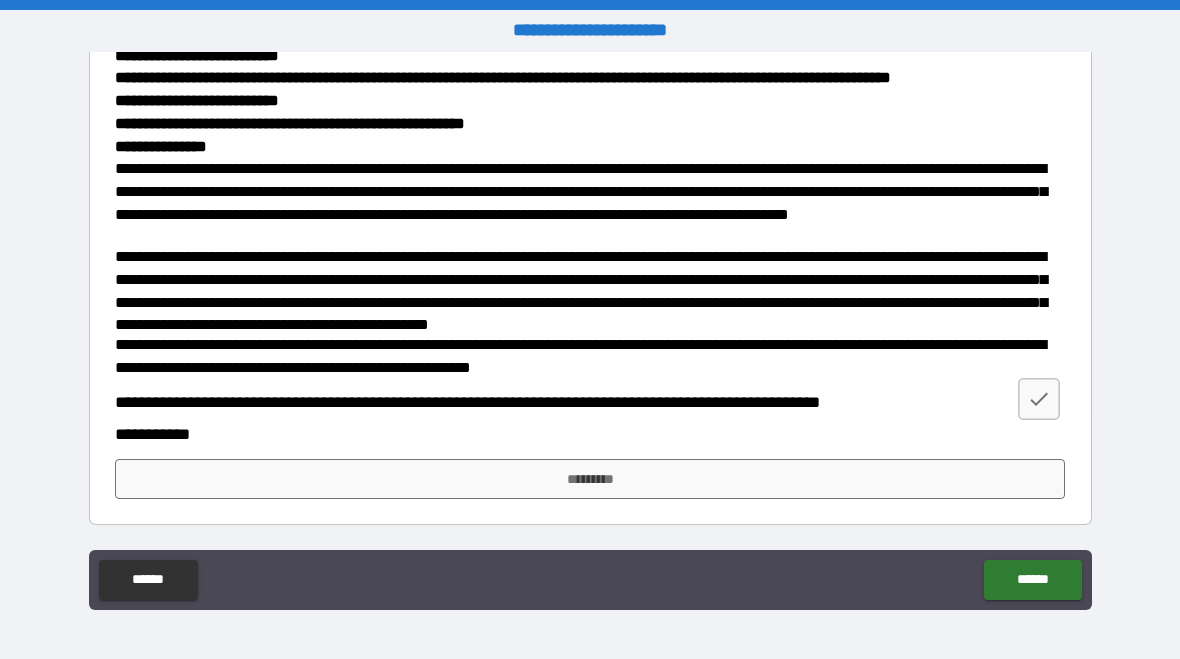 scroll, scrollTop: 5052, scrollLeft: 0, axis: vertical 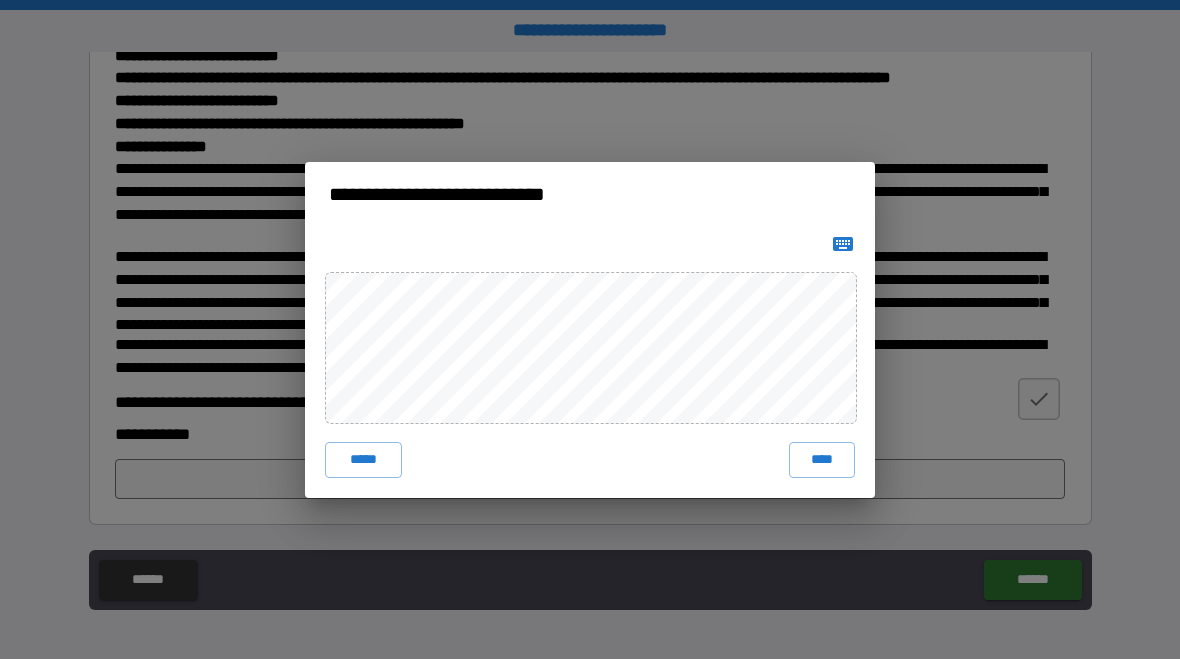 click on "****" at bounding box center [822, 460] 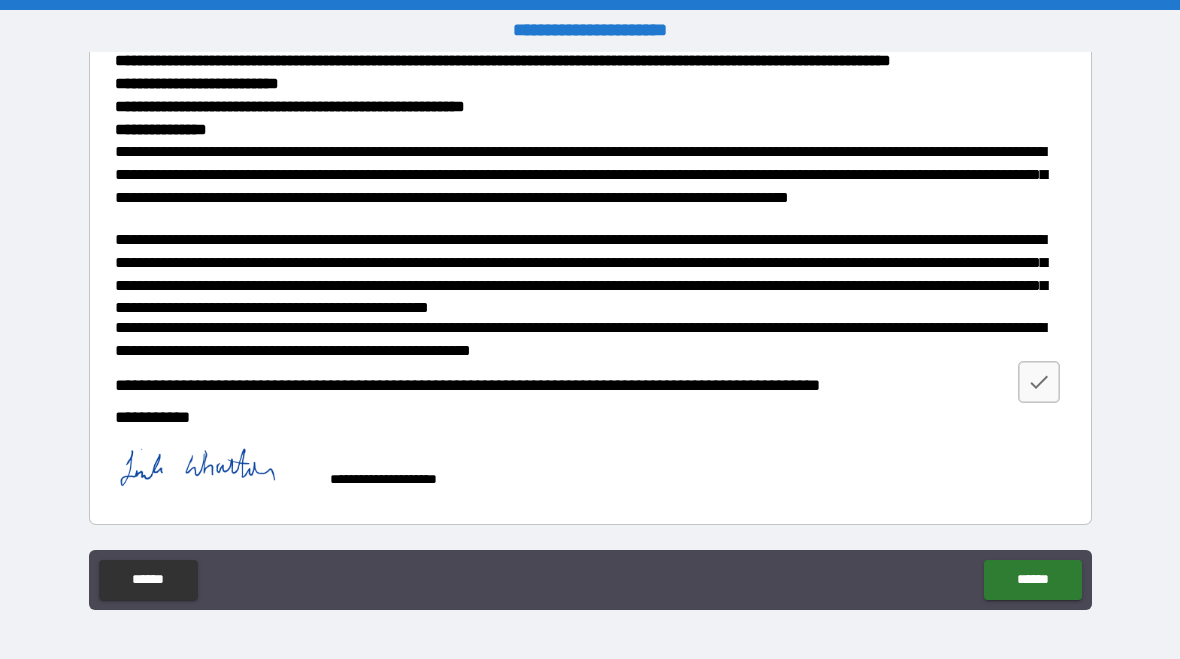 scroll, scrollTop: 5069, scrollLeft: 0, axis: vertical 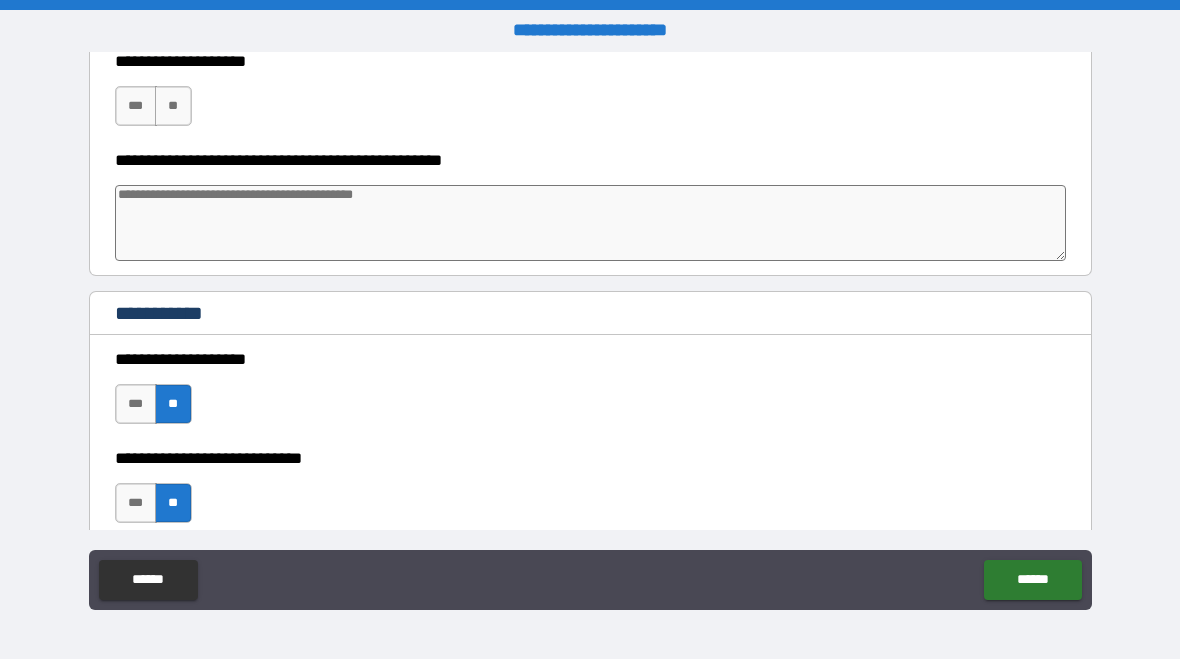 click on "******" at bounding box center [1032, 580] 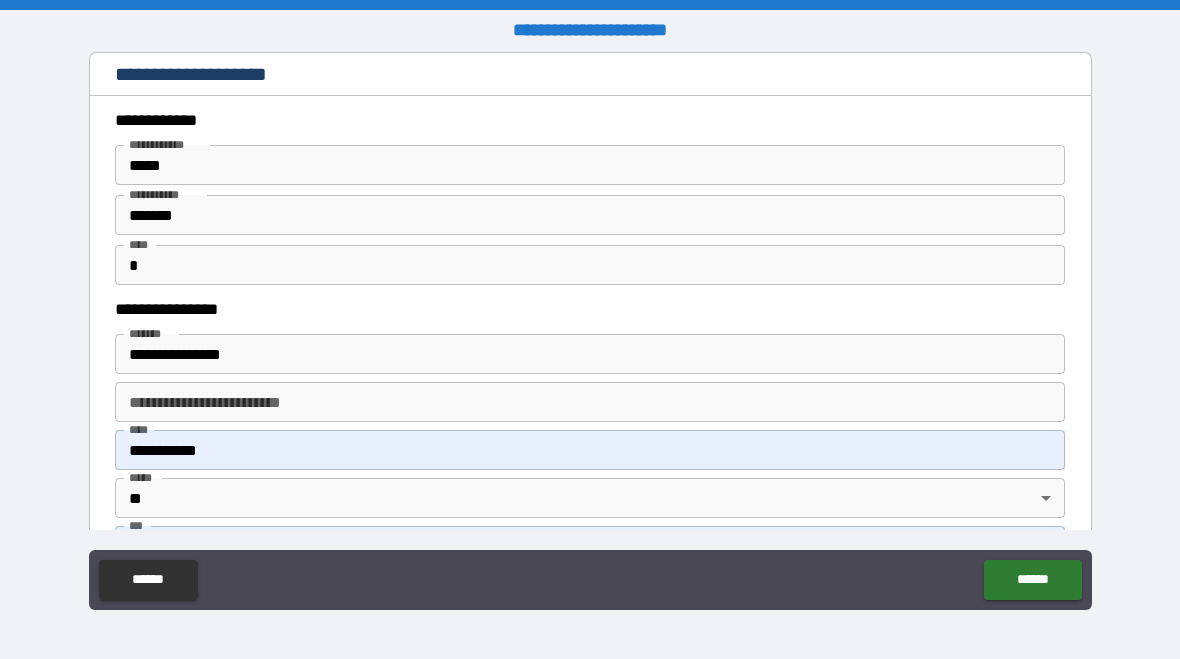 scroll, scrollTop: 0, scrollLeft: 0, axis: both 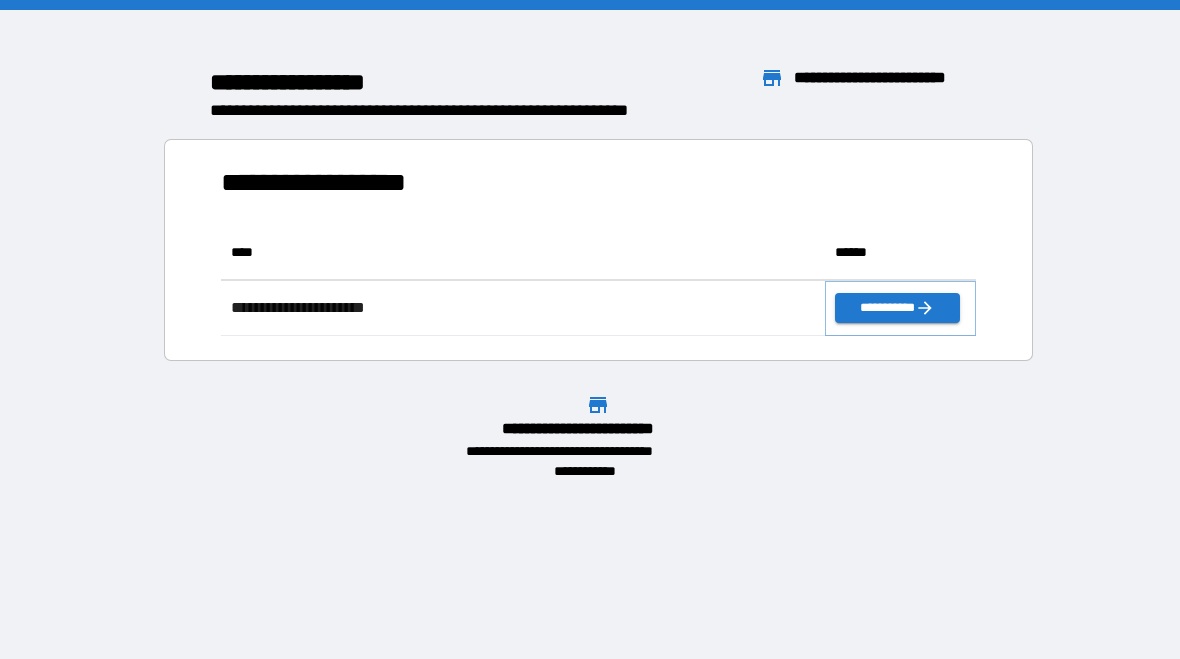 click on "**********" at bounding box center (897, 308) 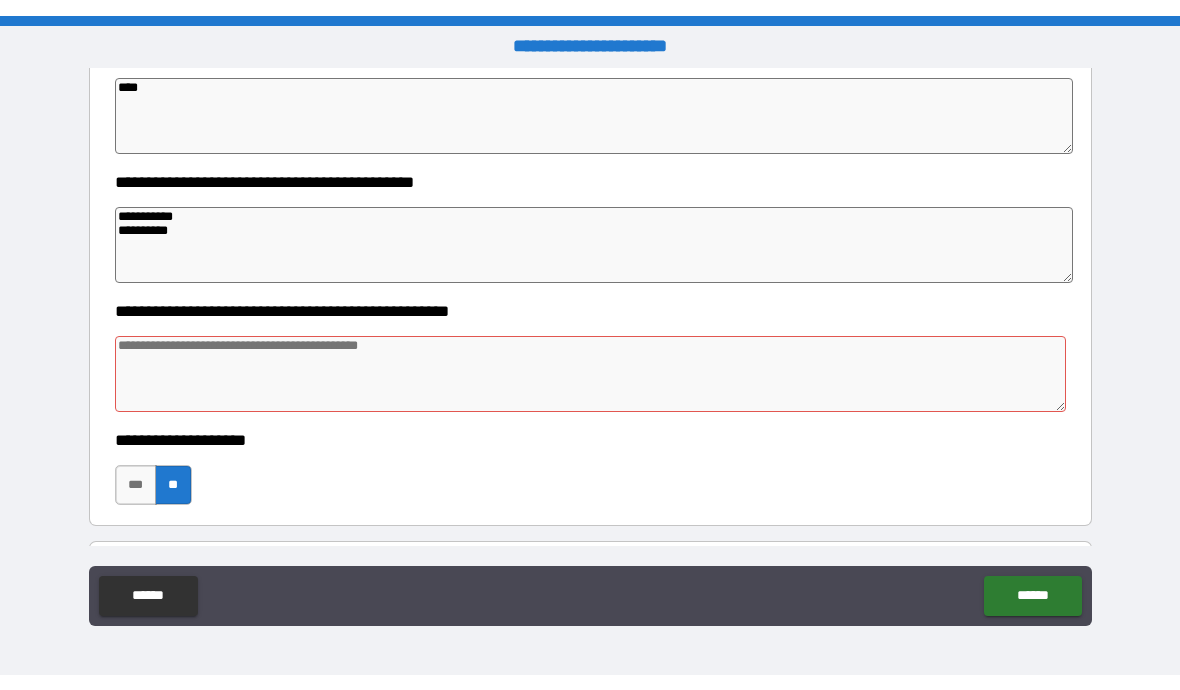 scroll, scrollTop: 1402, scrollLeft: 0, axis: vertical 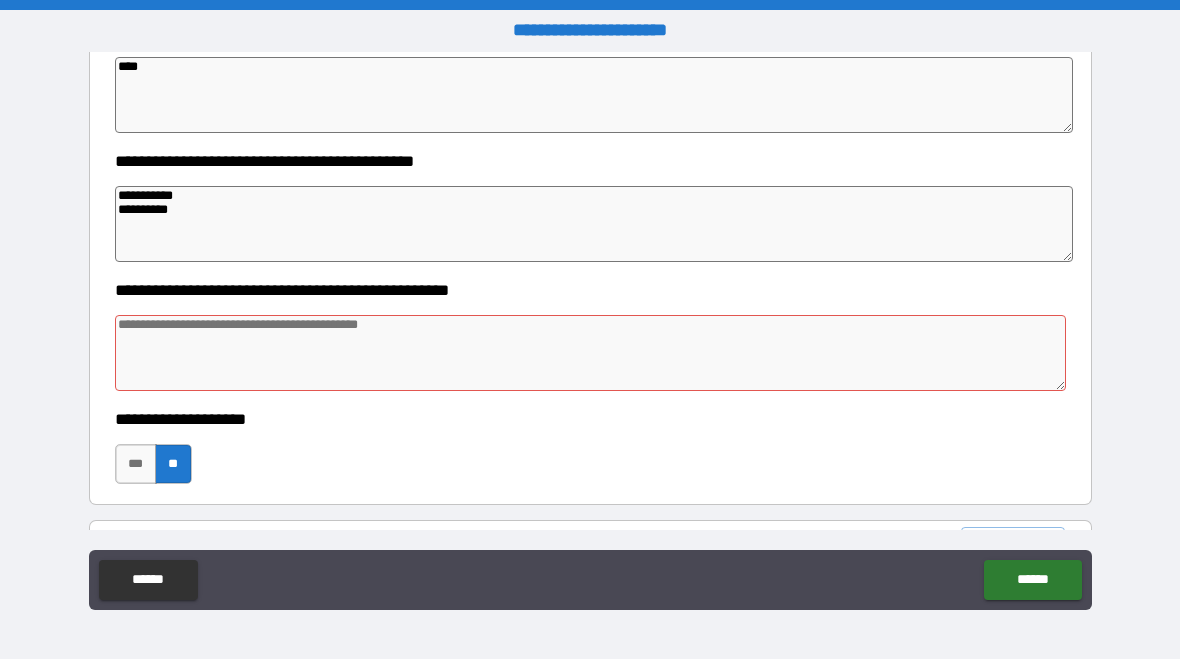 click at bounding box center (591, 353) 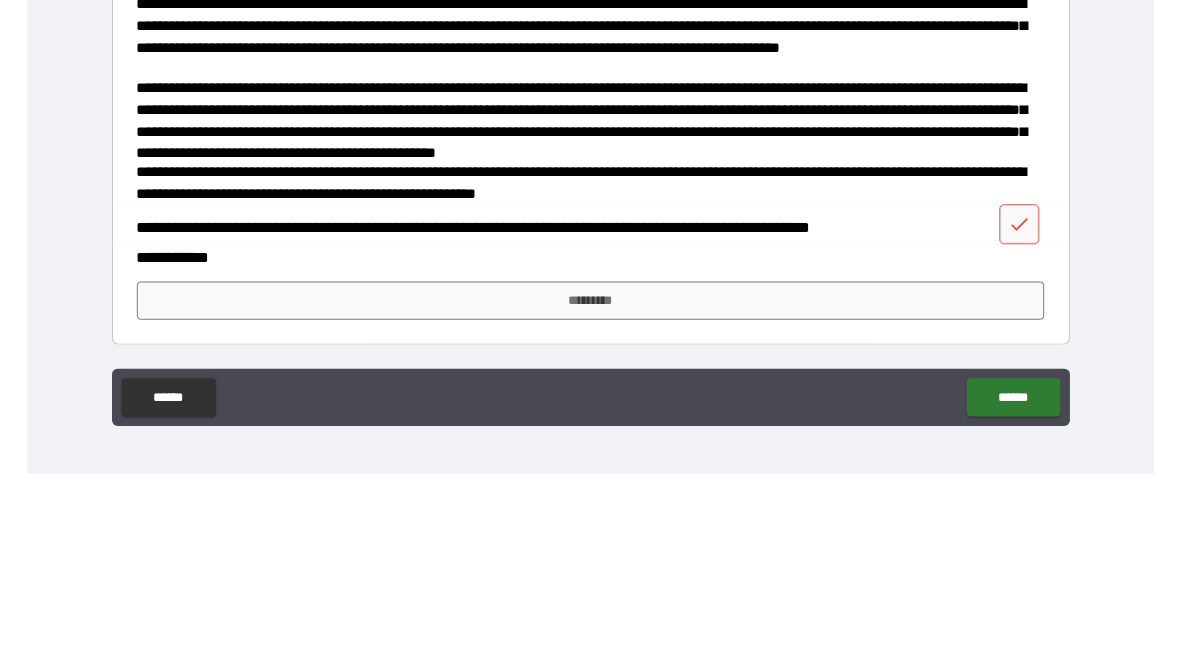 scroll, scrollTop: 5022, scrollLeft: 0, axis: vertical 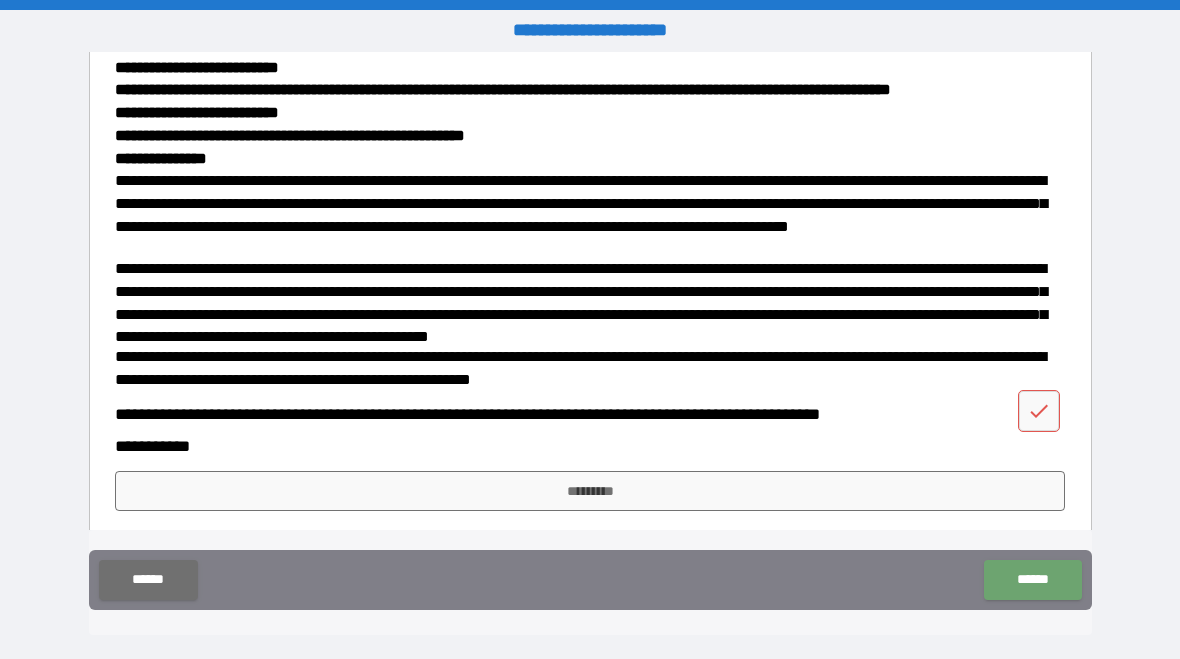 click on "******" at bounding box center (1032, 580) 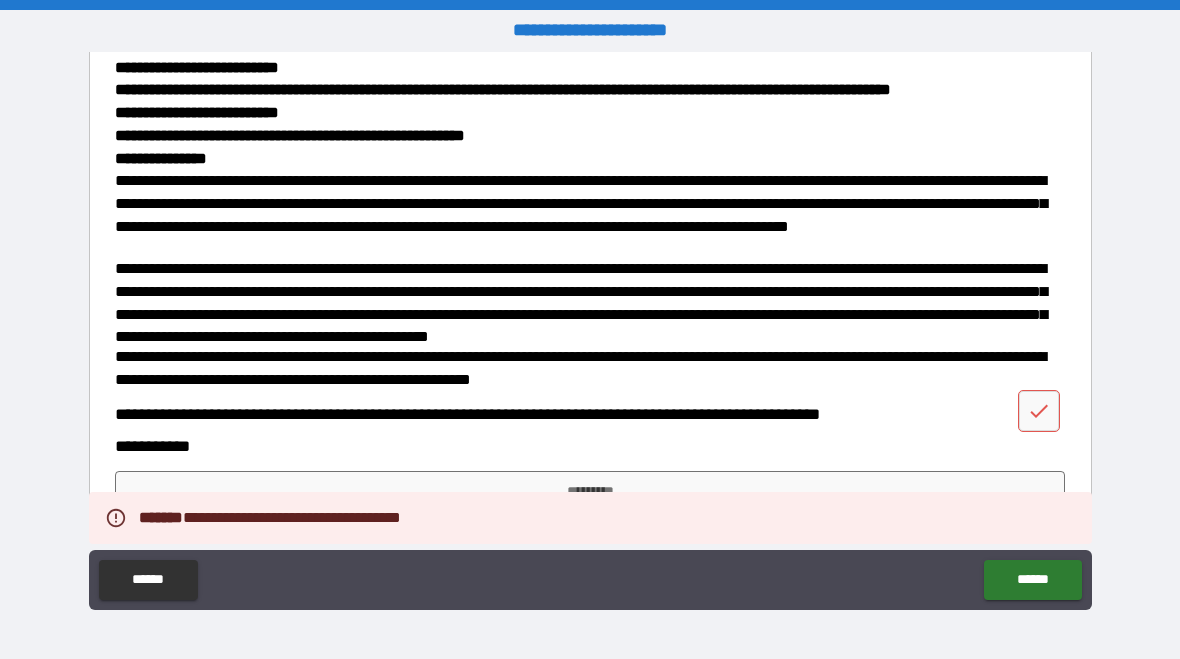 click 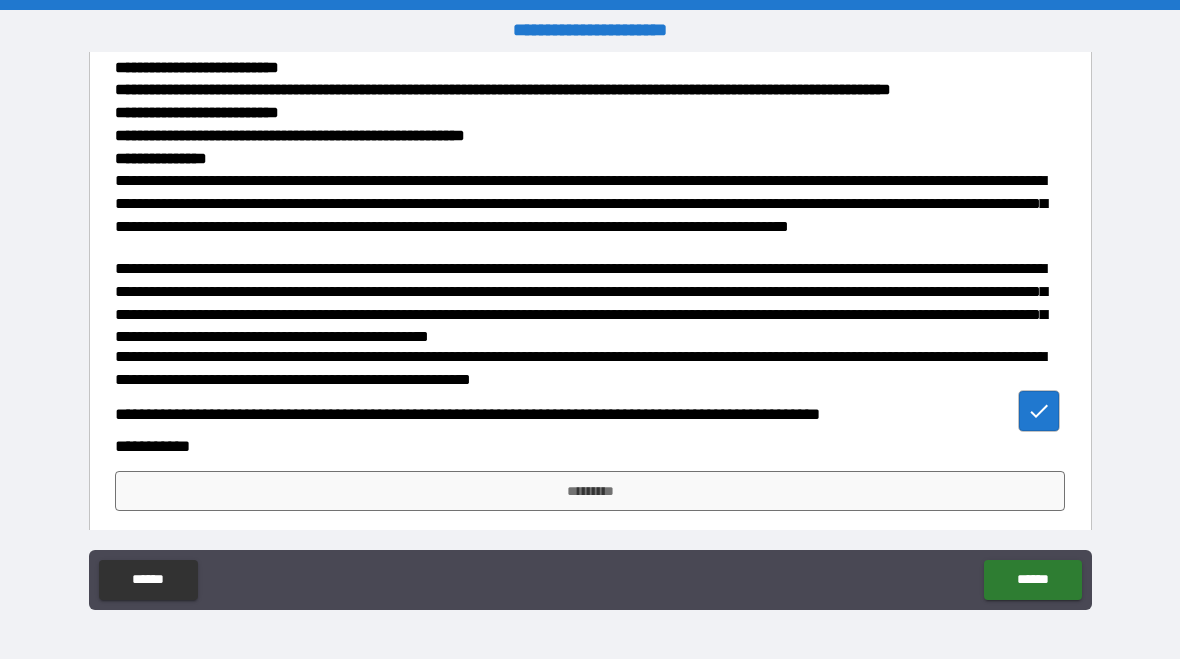 click on "******" at bounding box center (1032, 580) 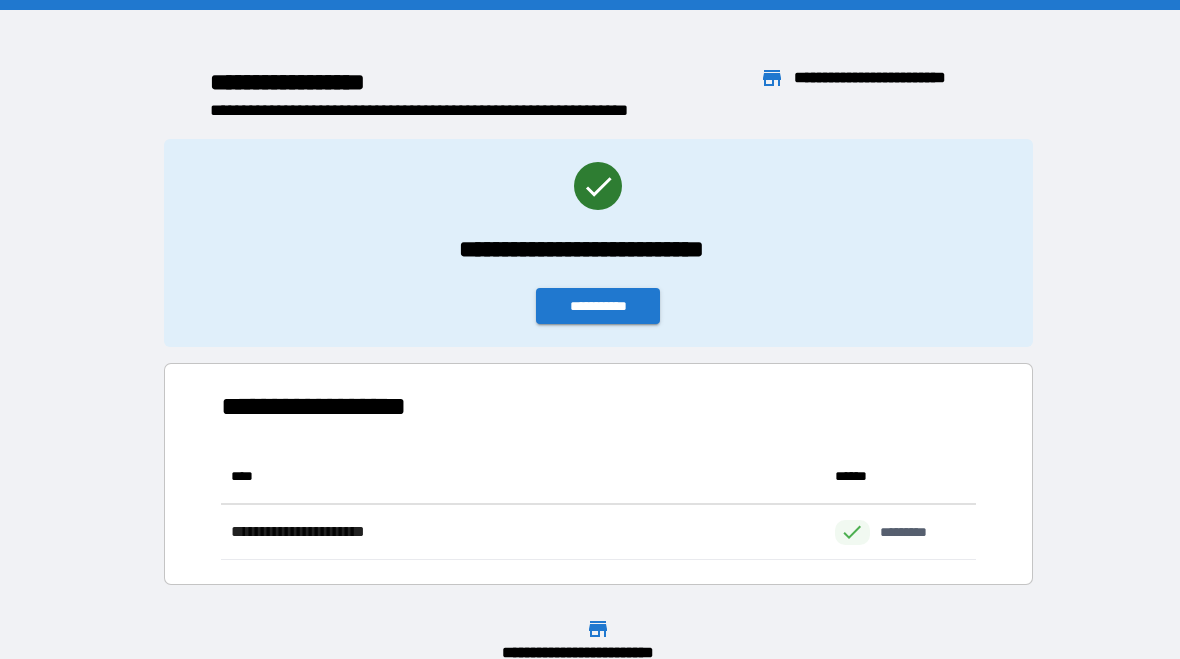 scroll, scrollTop: 1, scrollLeft: 1, axis: both 